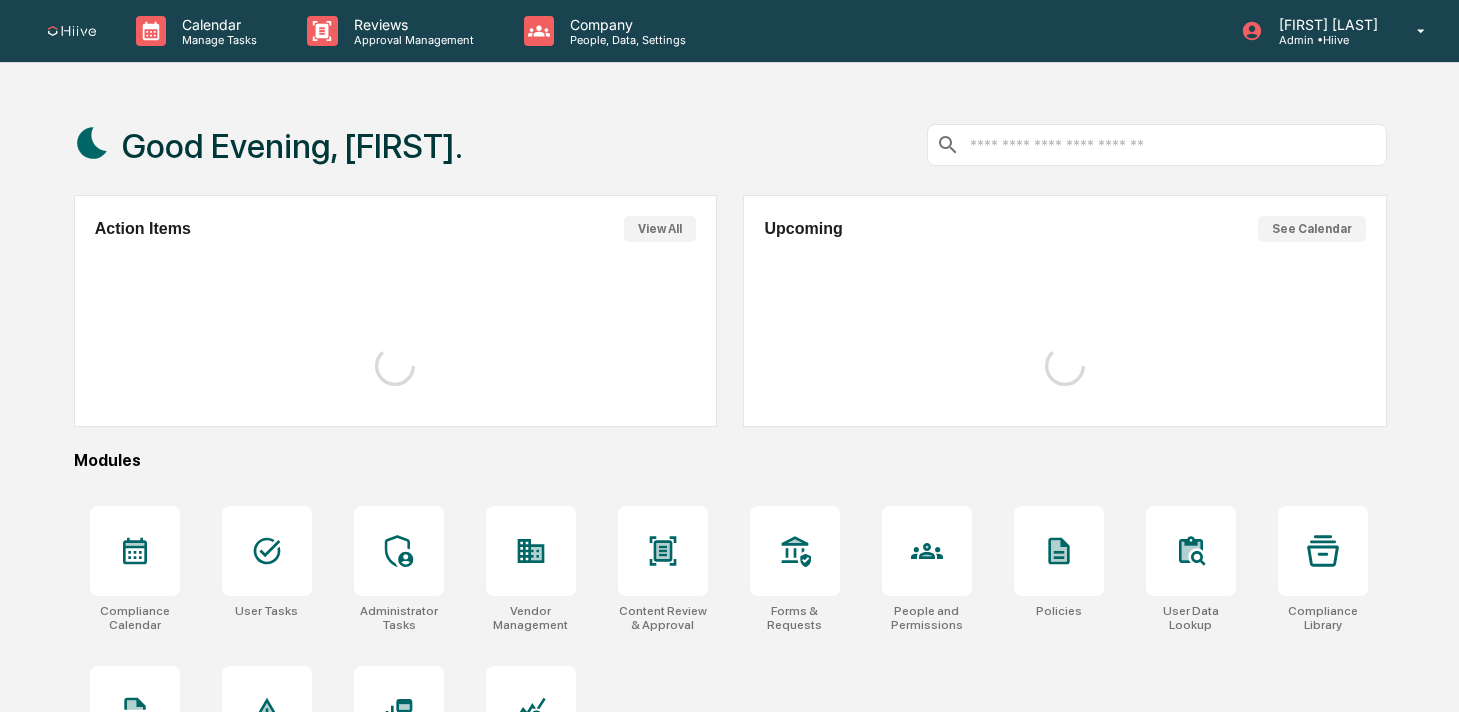 scroll, scrollTop: 0, scrollLeft: 0, axis: both 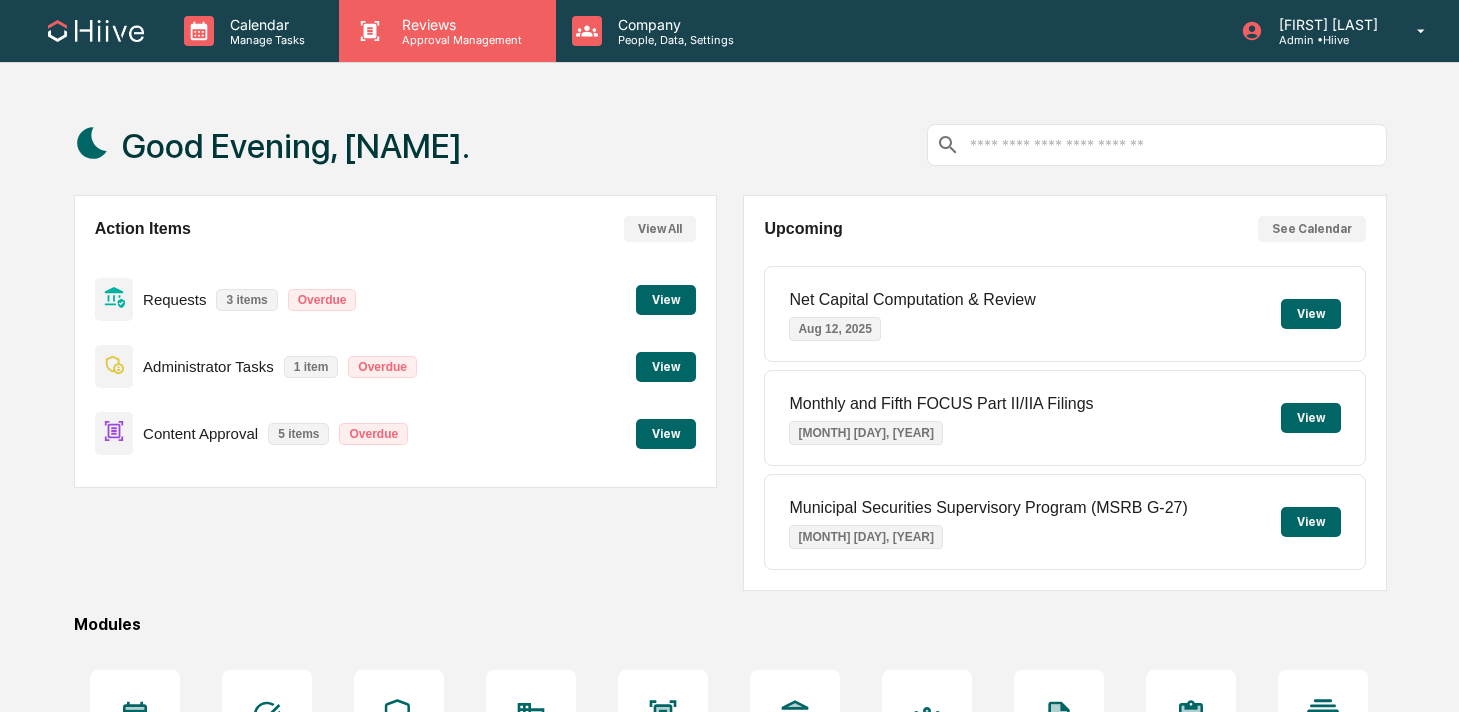 click on "Reviews Approval Management" at bounding box center [447, 31] 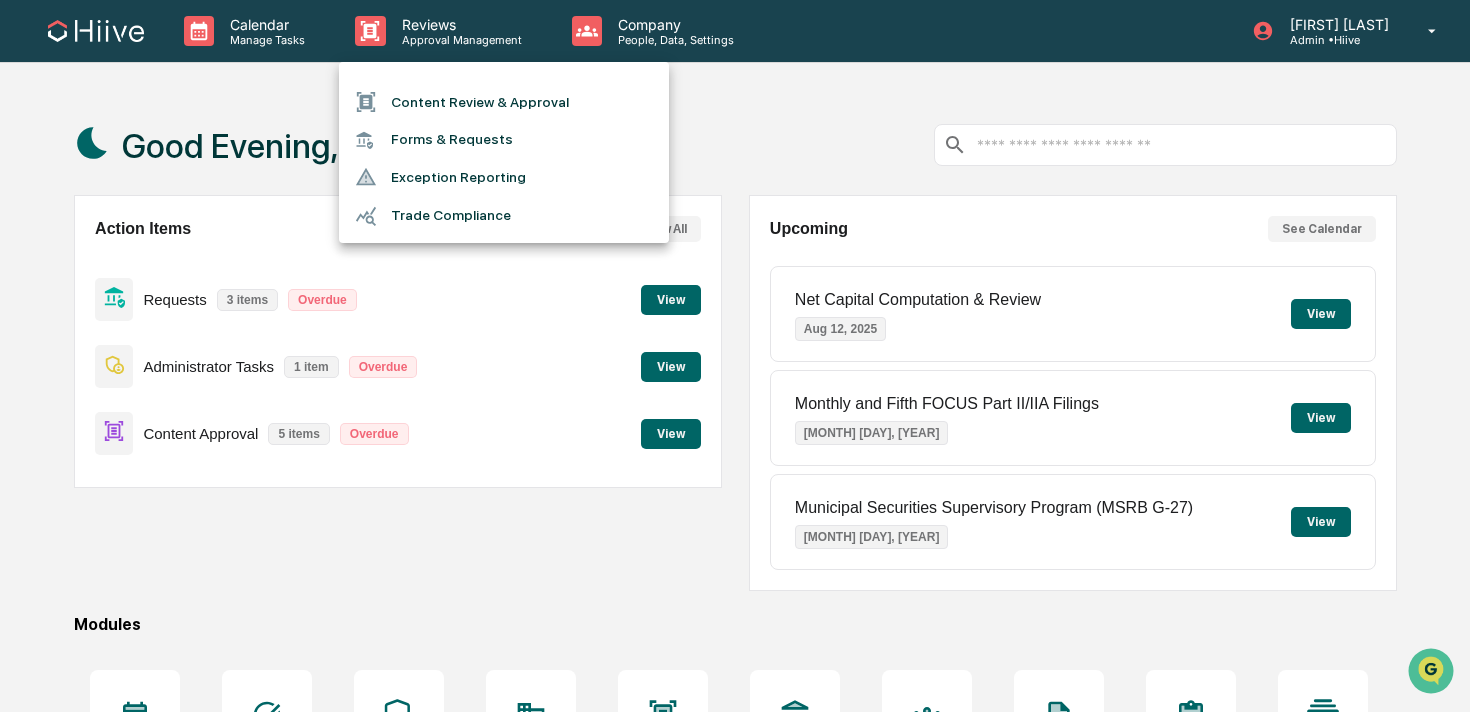 click on "Content Review & Approval" at bounding box center [504, 102] 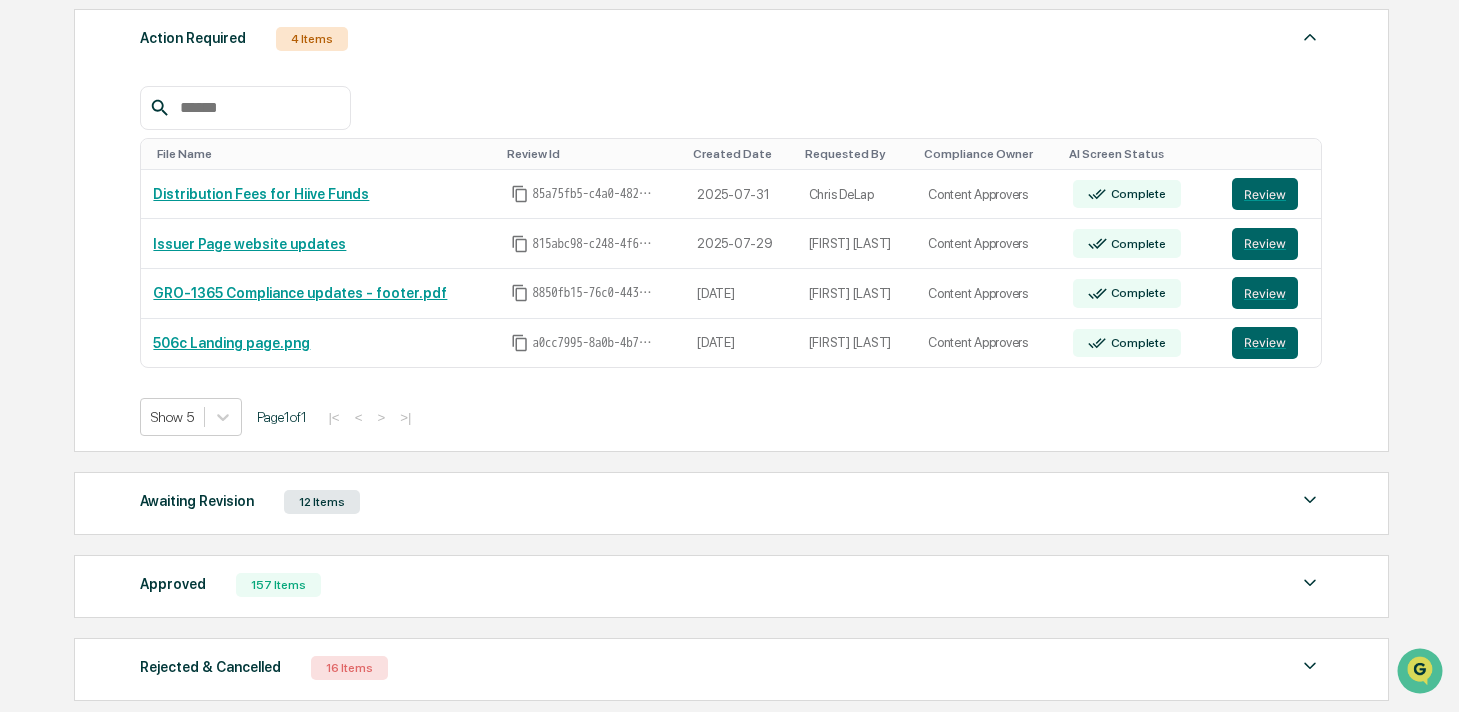 scroll, scrollTop: 426, scrollLeft: 0, axis: vertical 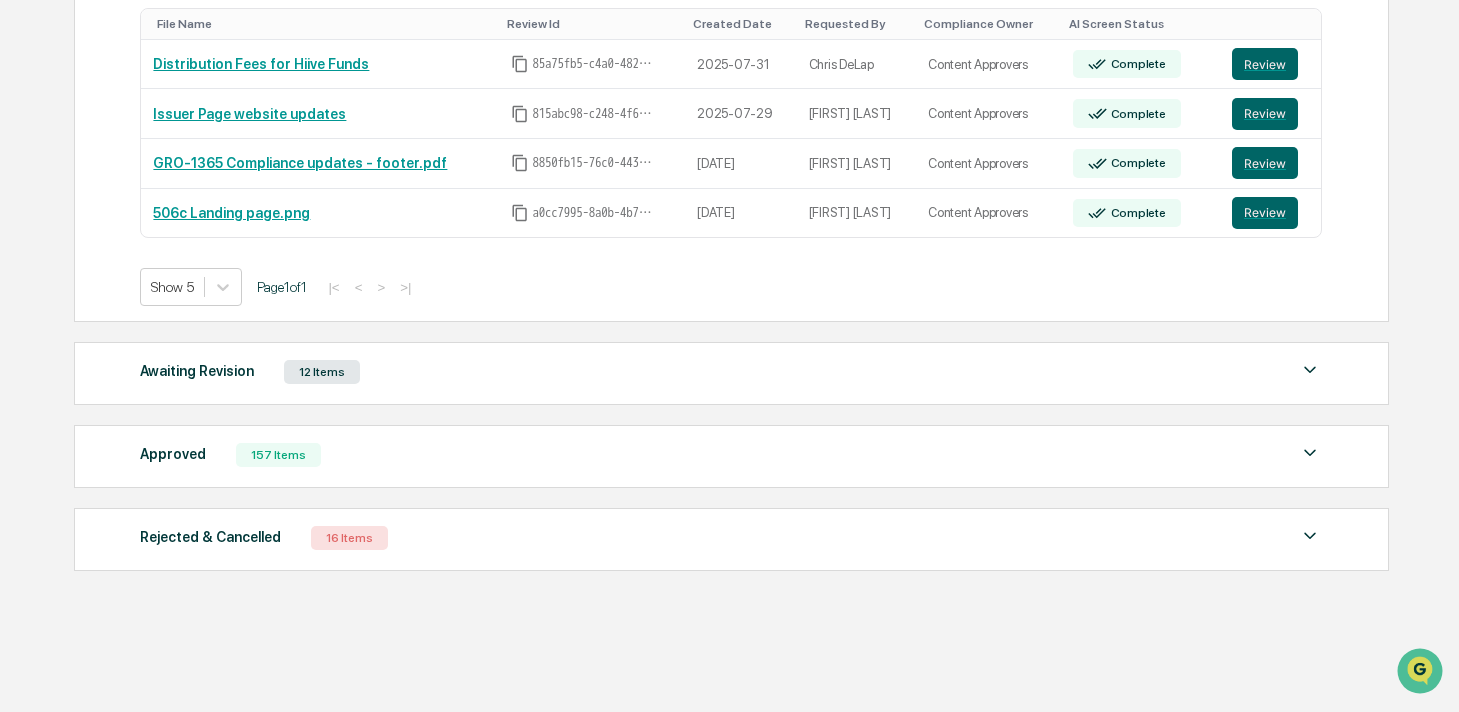 click on "Approved 157 Items   File Name Review Id Created Date Requested By Compliance Owner AI Screen Status Third party- SPX Opportunity Fund Series I & II- Dual-layer - Chase2 7aug2025.docx 0ad0773e-fa52-4f36-88d7-a757311dfc30 2025-08-07 Sean Jones Content Approvers Complete Review Seller Interim Education Series, Email 1 0bd16ac8-5cb7-49f5-9b94-8af42c17246f 2025-08-06 Caroline Ramsay Content Approvers Complete Review HII Cerebras Series II chase 6aug2025.docx 53a1b066-6c4b-4633-b50e-fccc2a142408 2025-08-06 Sean Jones Content Approvers Complete Review Linkedin Seller ads August 2025 f78866b7-4661-4d20-8318-4117f1d34aab 2025-08-05 Nathan Prescott Content Approvers Complete Review Third party- SPX Opportunity Fund Series I & II- Dual-layer - Chase 5aug2025.docx 52dfefc8-70be-496e-949d-36e33e616fa9 2025-08-05 Sean Jones Content Approvers Complete Review Show 5 Page  1  of  32   |<   <   >   >|" at bounding box center [731, 456] 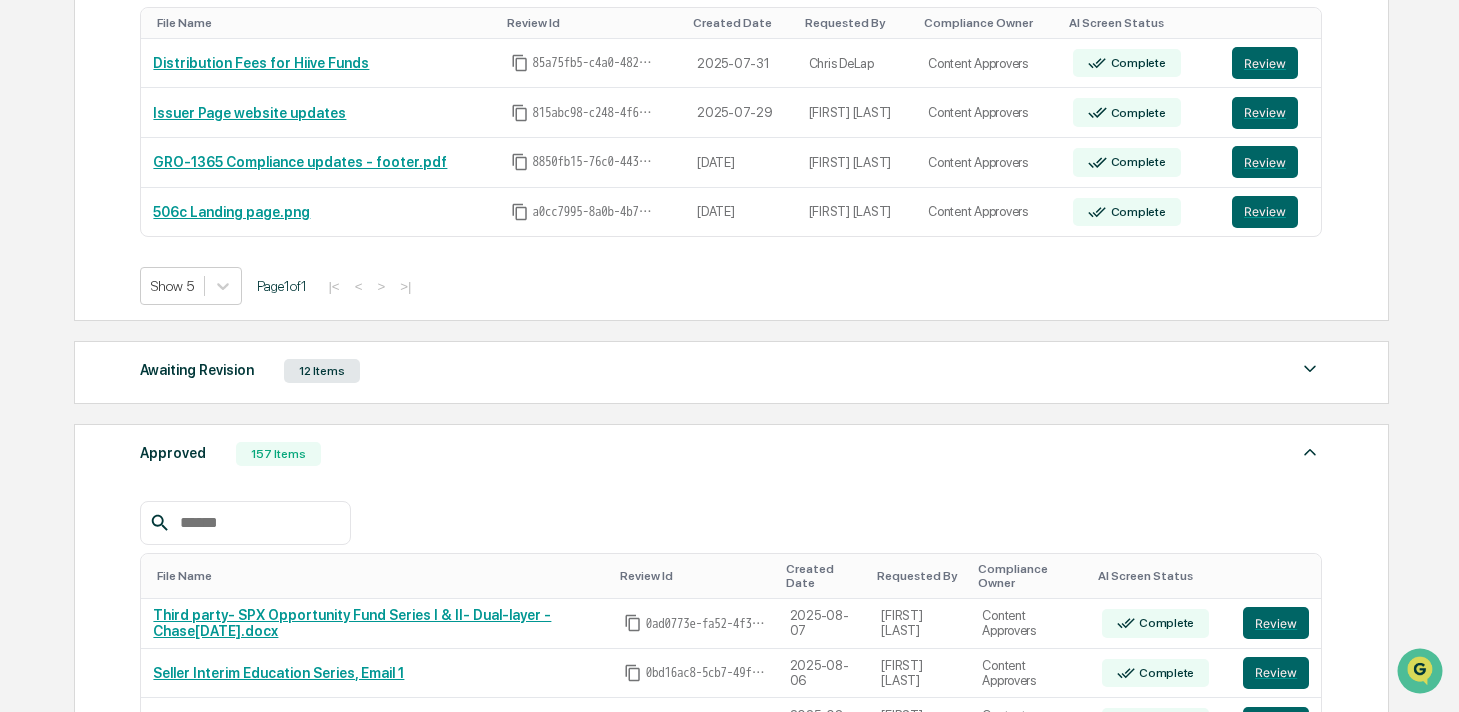 click at bounding box center [257, 523] 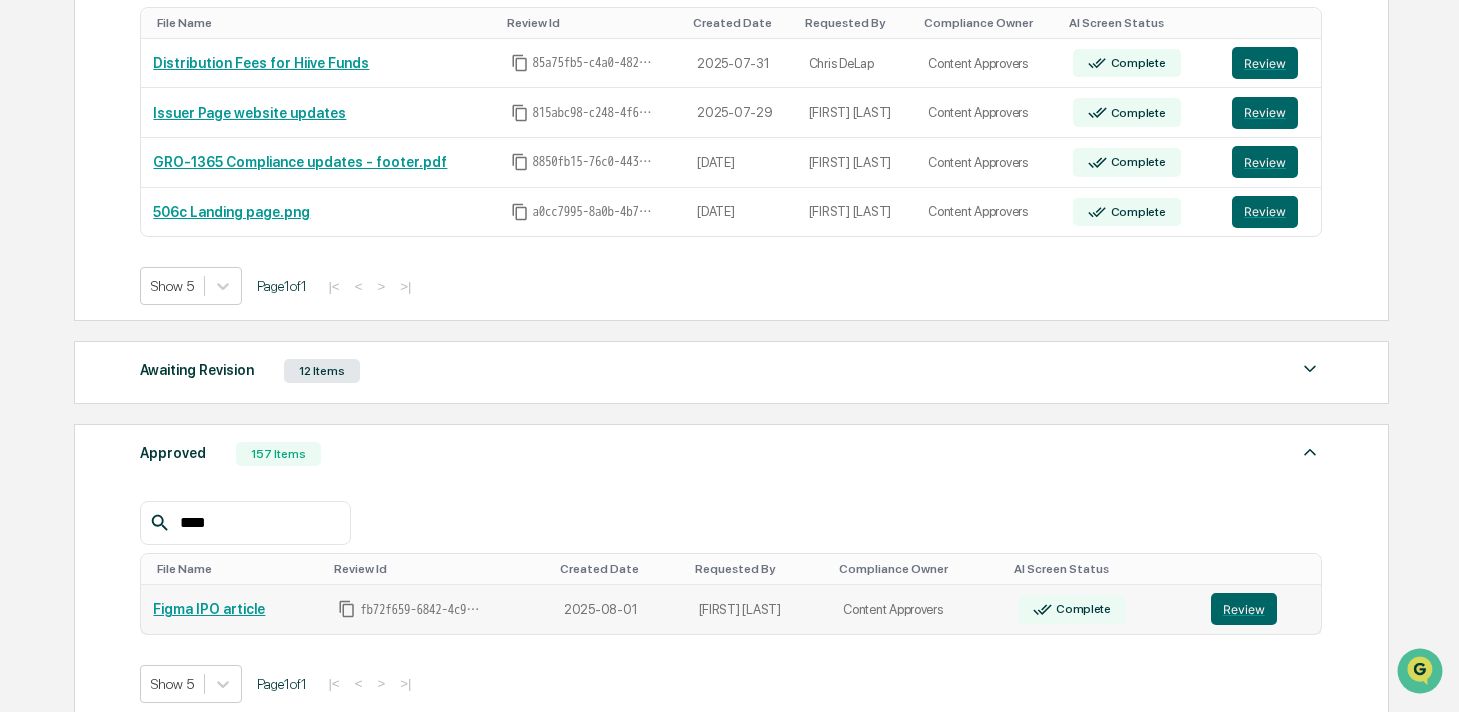 type on "****" 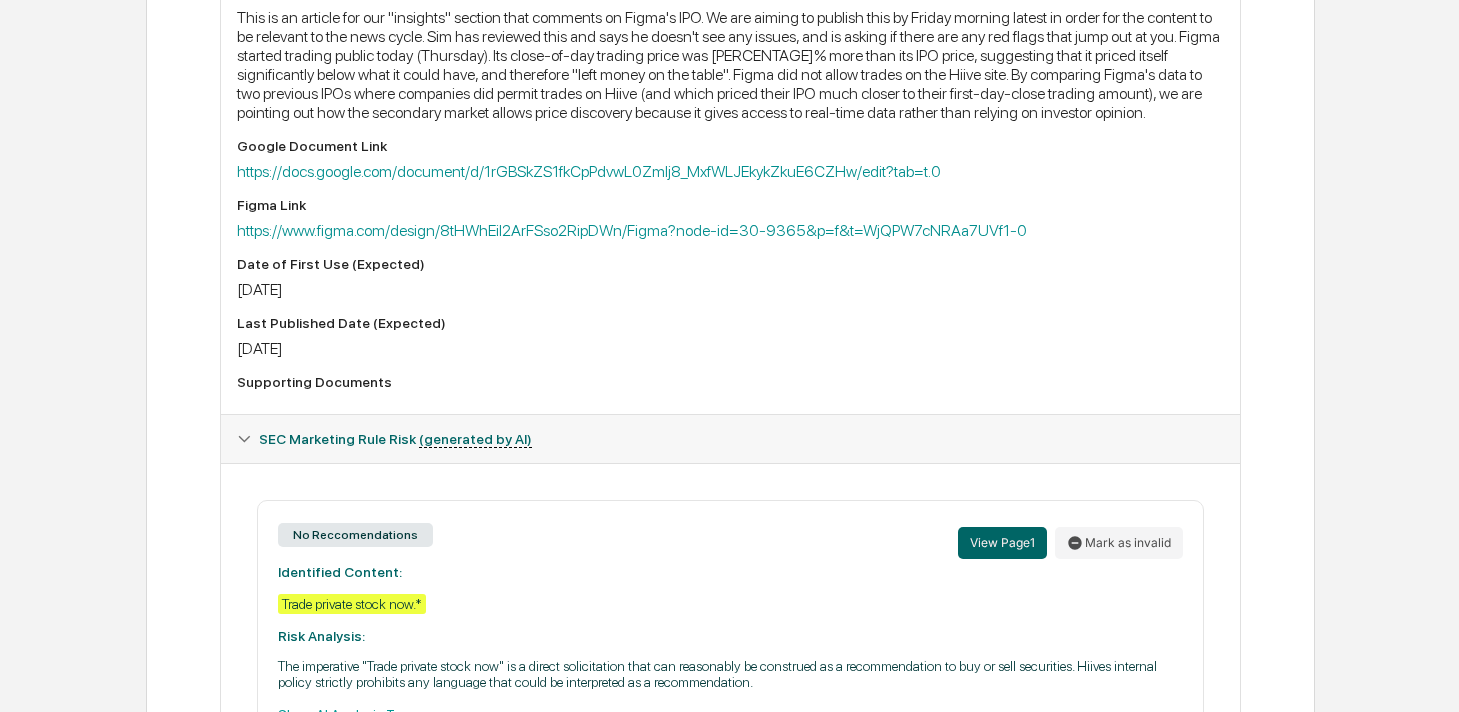scroll, scrollTop: 0, scrollLeft: 0, axis: both 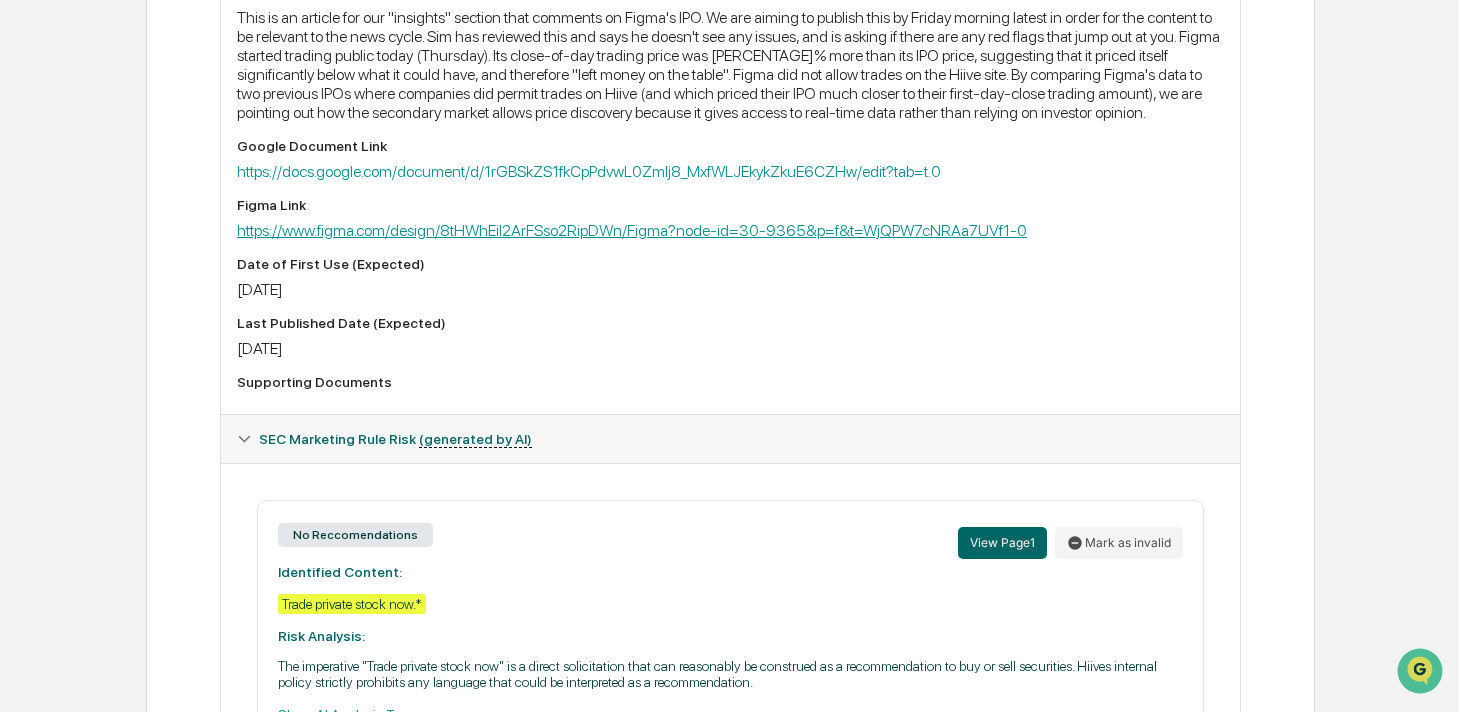 click on "https://www.figma.com/design/8tHWhEil2ArFSso2RipDWn/Figma?node-id=30-9365&p=f&t=WjQPW7cNRAa7UVf1-0" at bounding box center [632, 230] 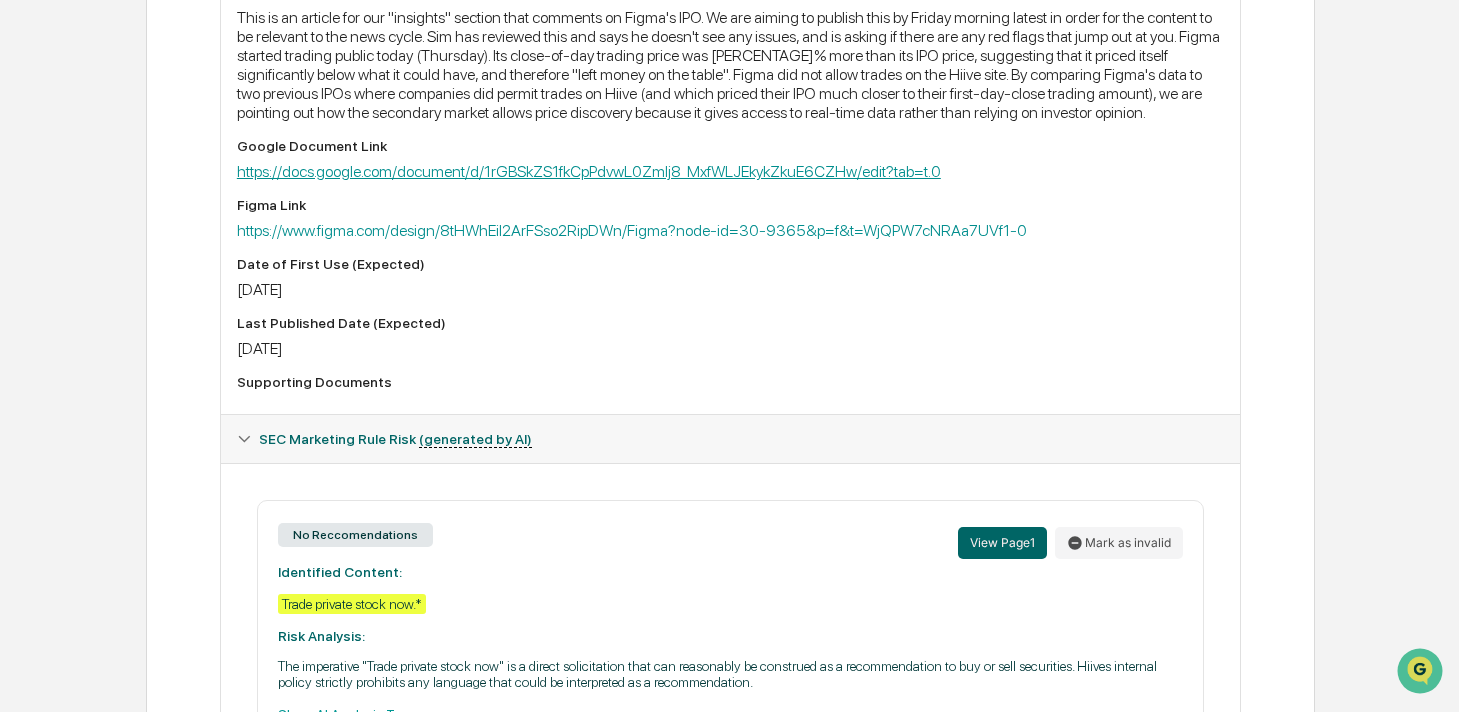 click on "https://docs.google.com/document/d/1rGBSkZS1fkCpPdvwL0ZmIj8_MxfWLJEkykZkuE6CZHw/edit?tab=t.0" at bounding box center [589, 171] 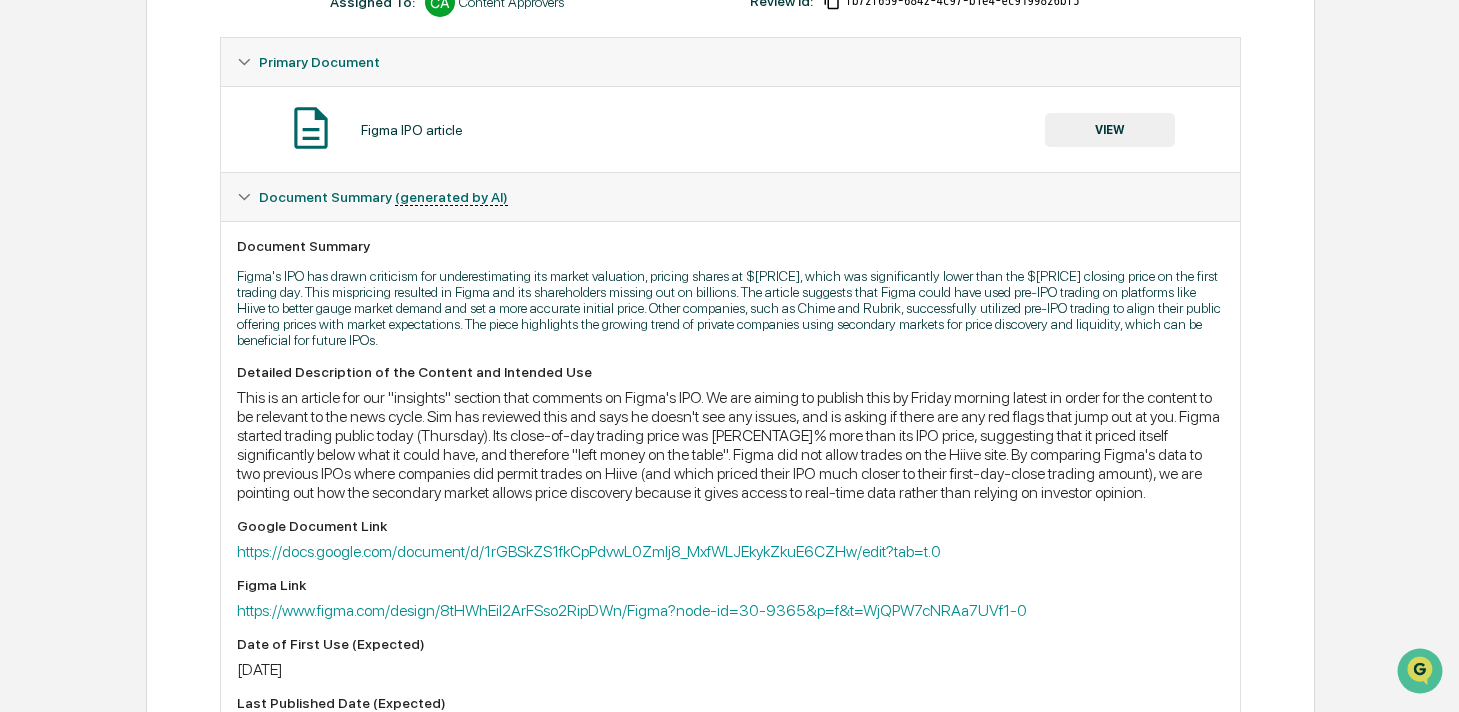 scroll, scrollTop: 0, scrollLeft: 0, axis: both 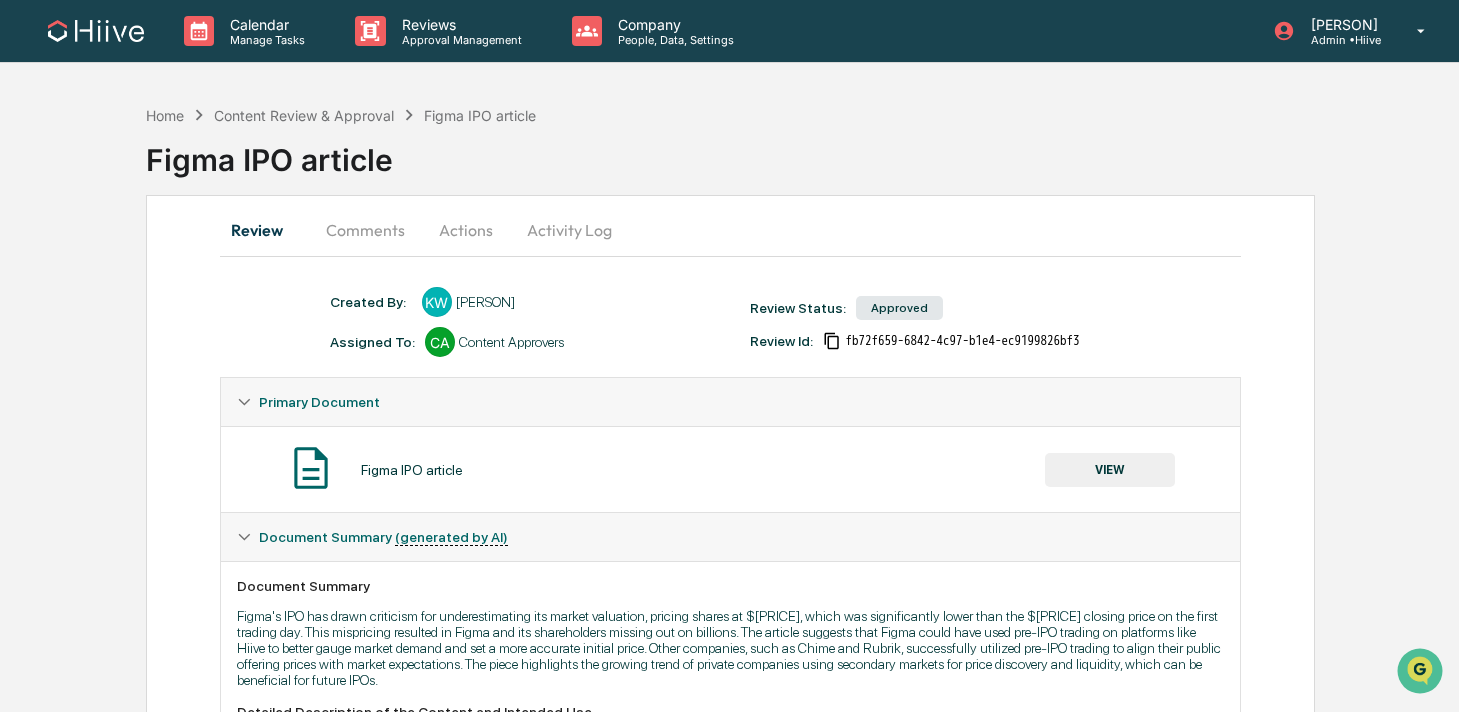 click on "Figma IPO article VIEW" at bounding box center (730, 469) 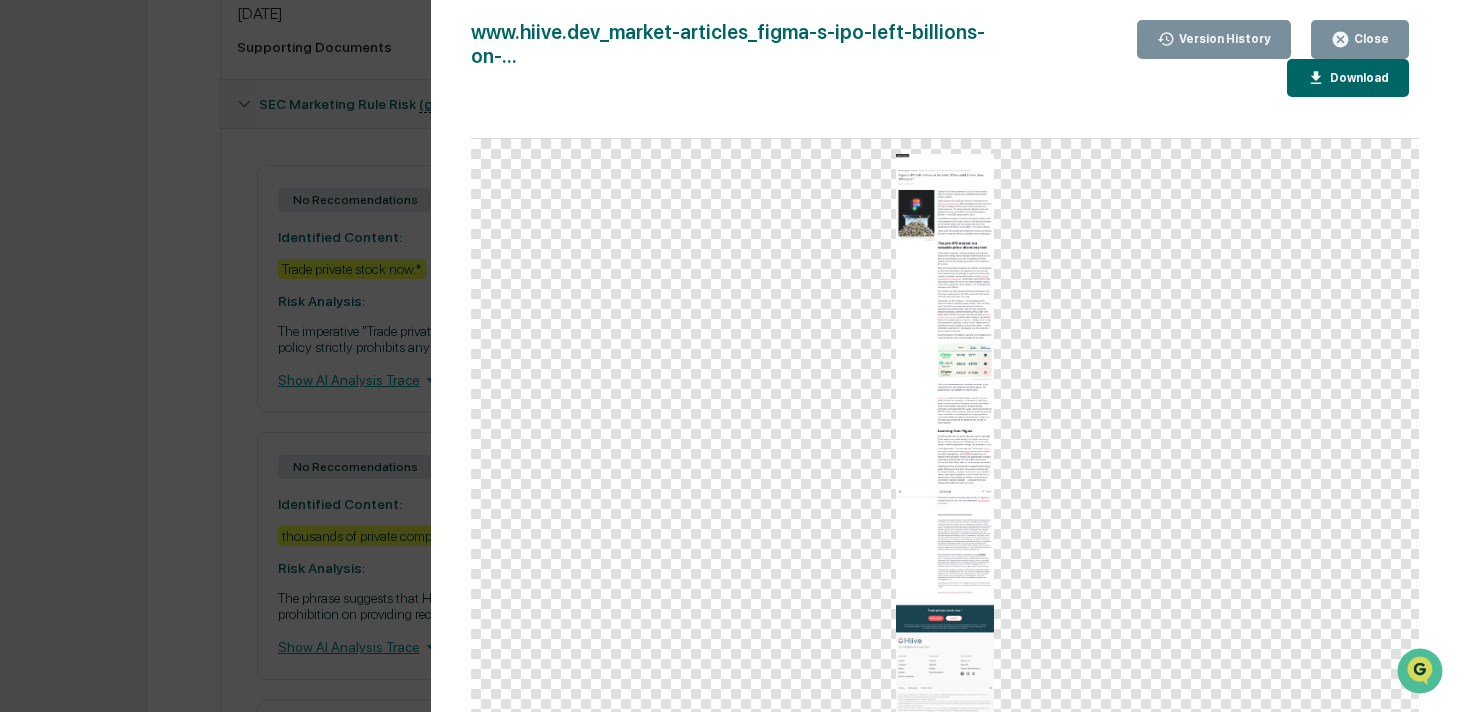 scroll, scrollTop: 1105, scrollLeft: 0, axis: vertical 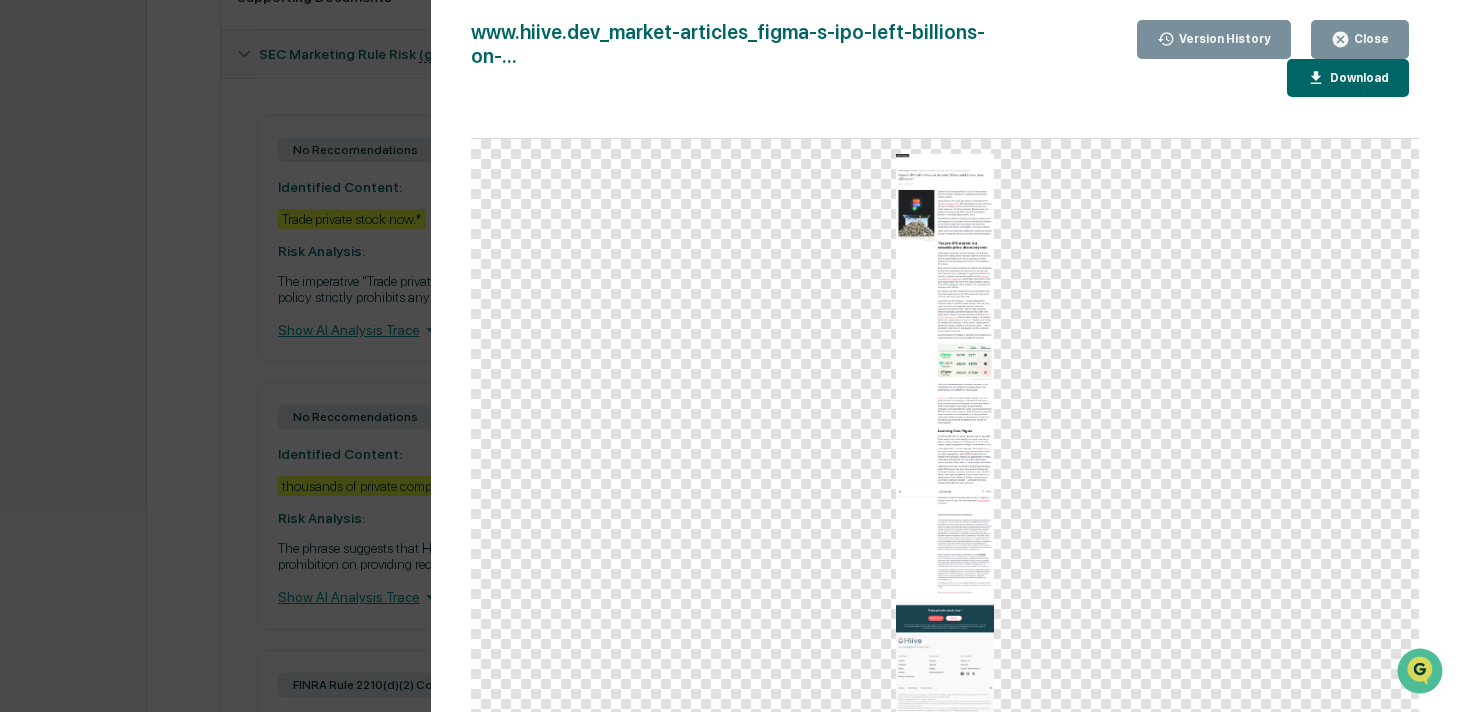 click 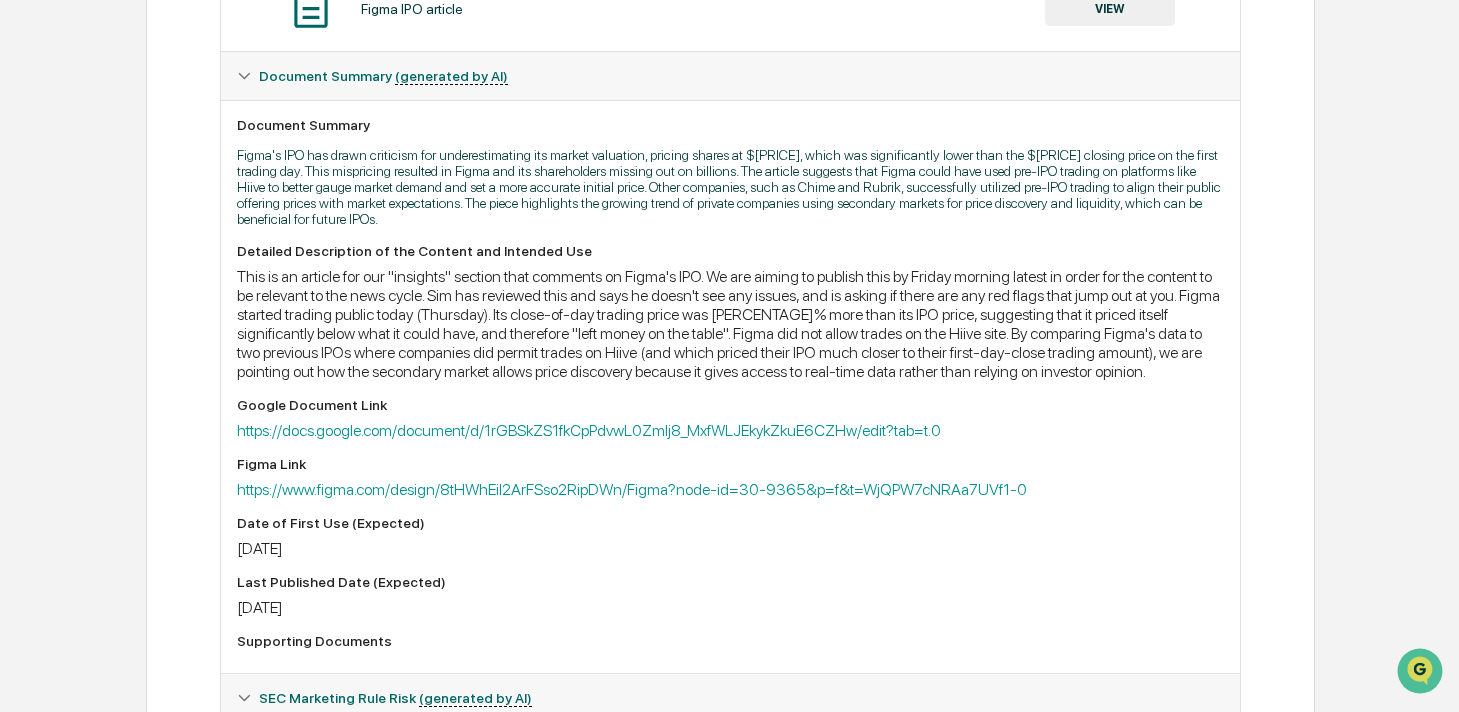 scroll, scrollTop: 150, scrollLeft: 0, axis: vertical 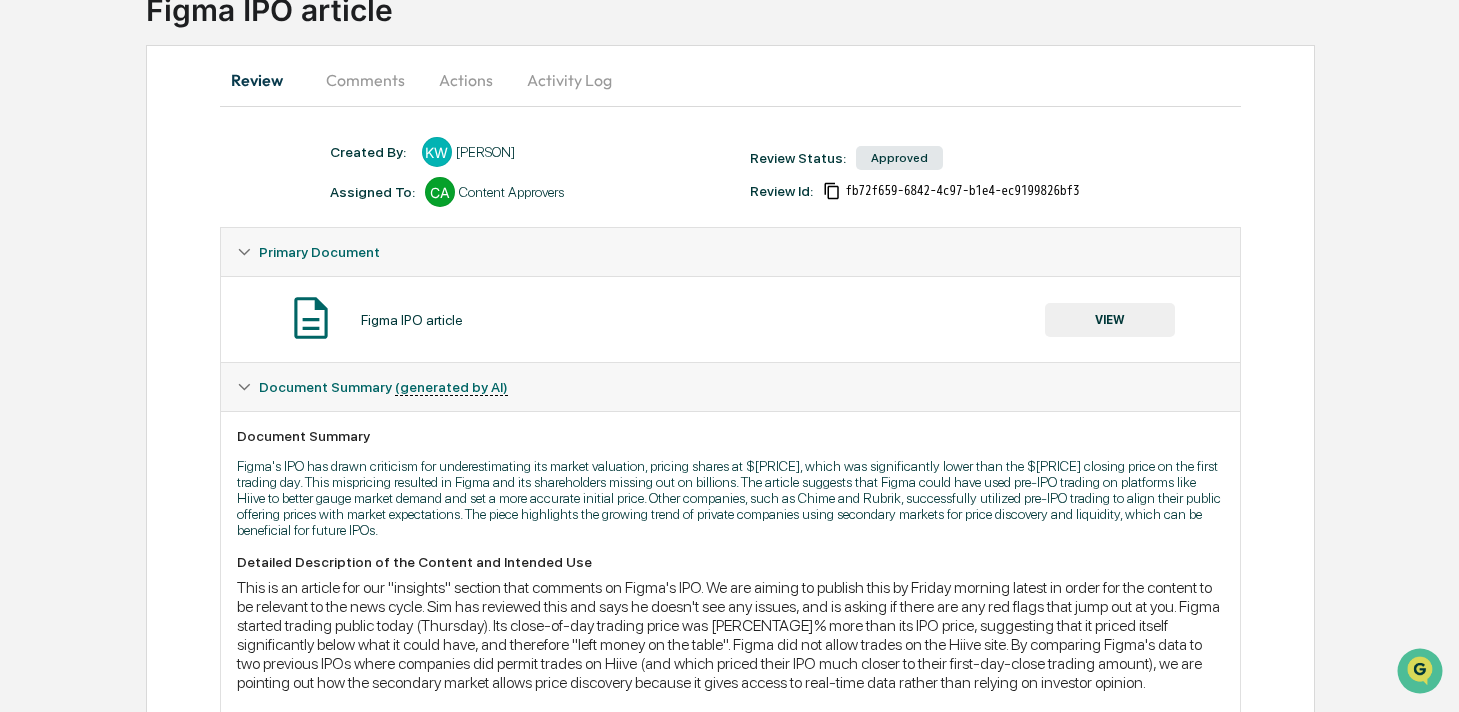 click on "Activity Log" at bounding box center [569, 80] 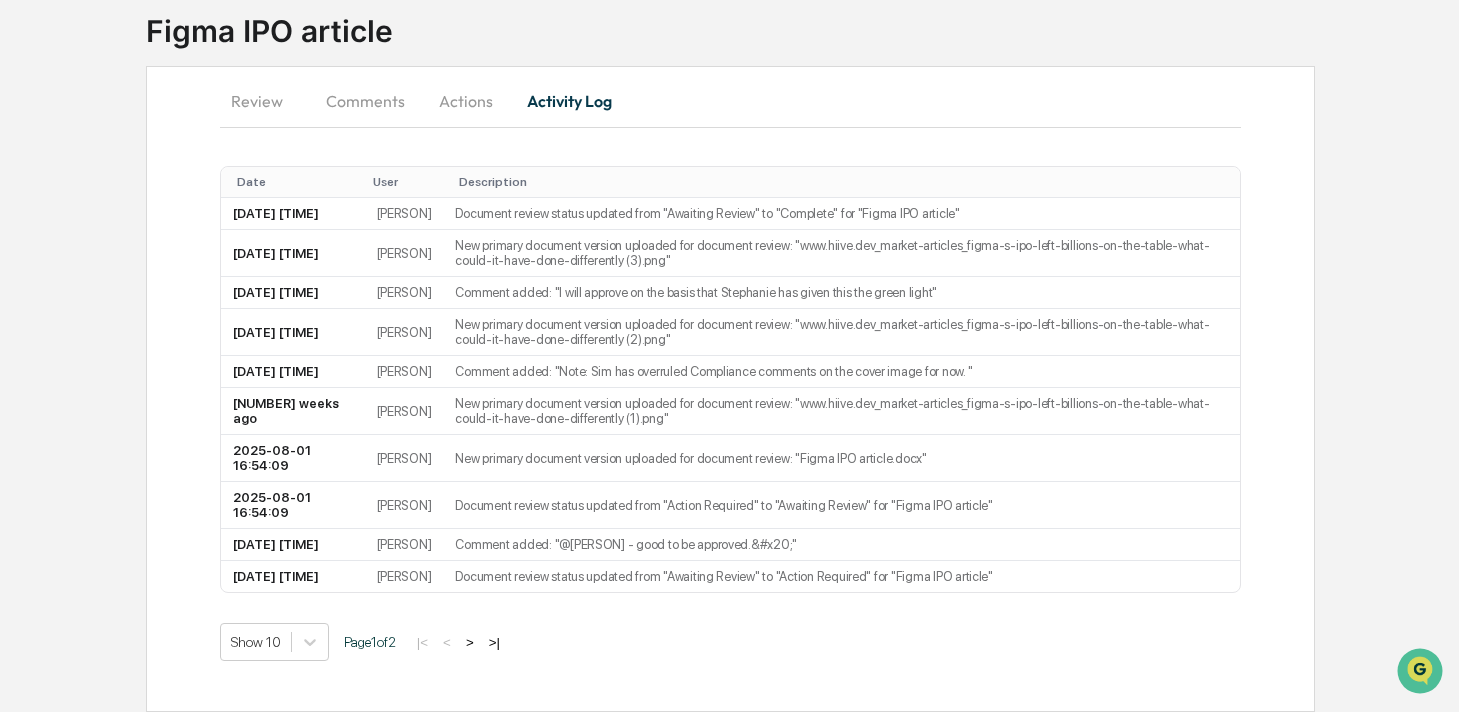 click on "Actions" at bounding box center [466, 101] 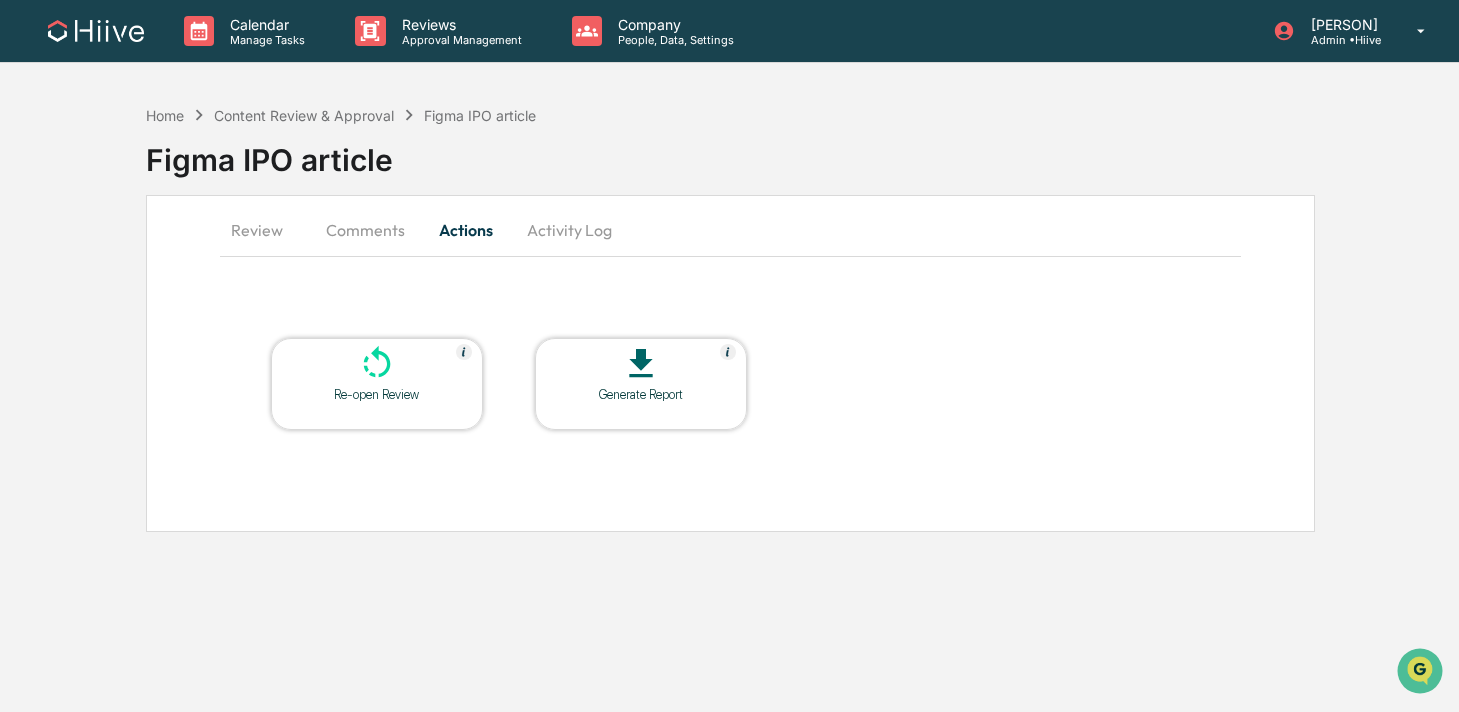 scroll, scrollTop: 0, scrollLeft: 0, axis: both 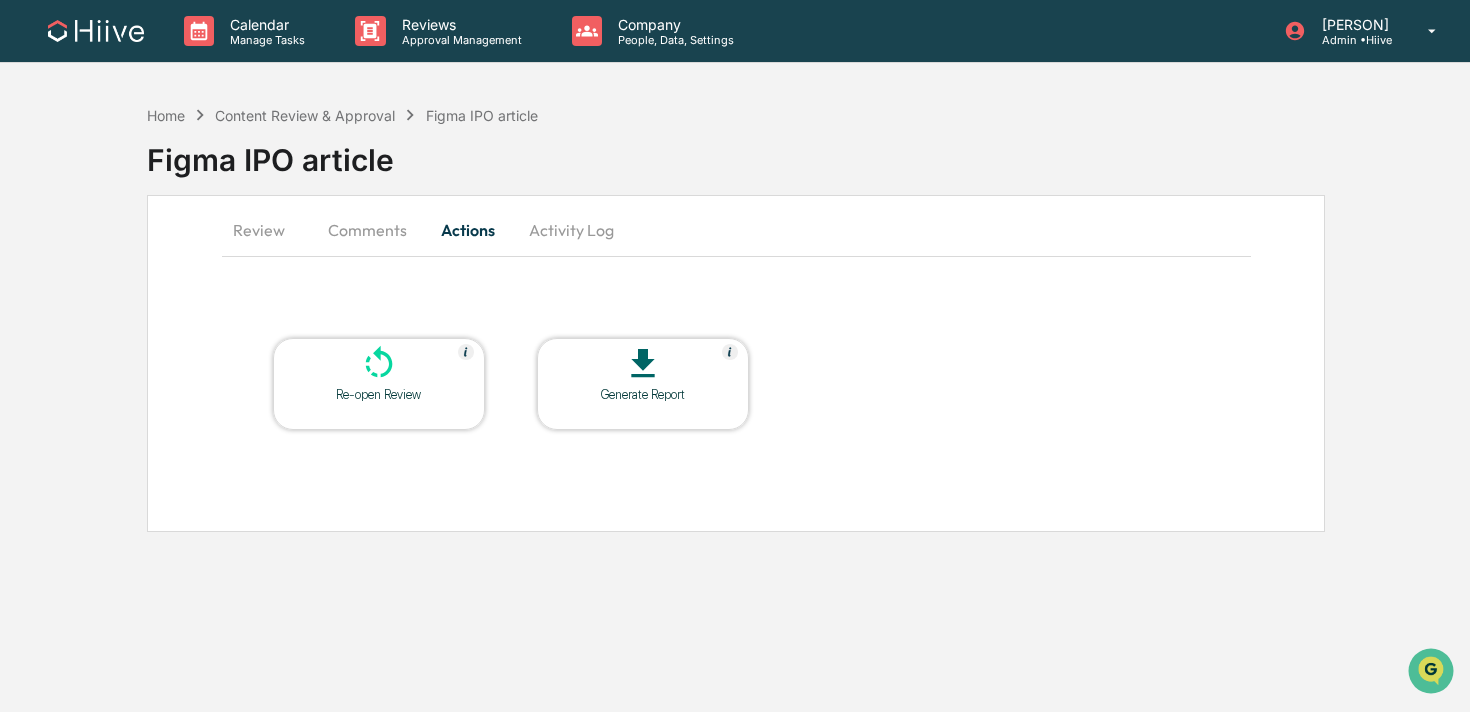 click on "Comments" at bounding box center (367, 230) 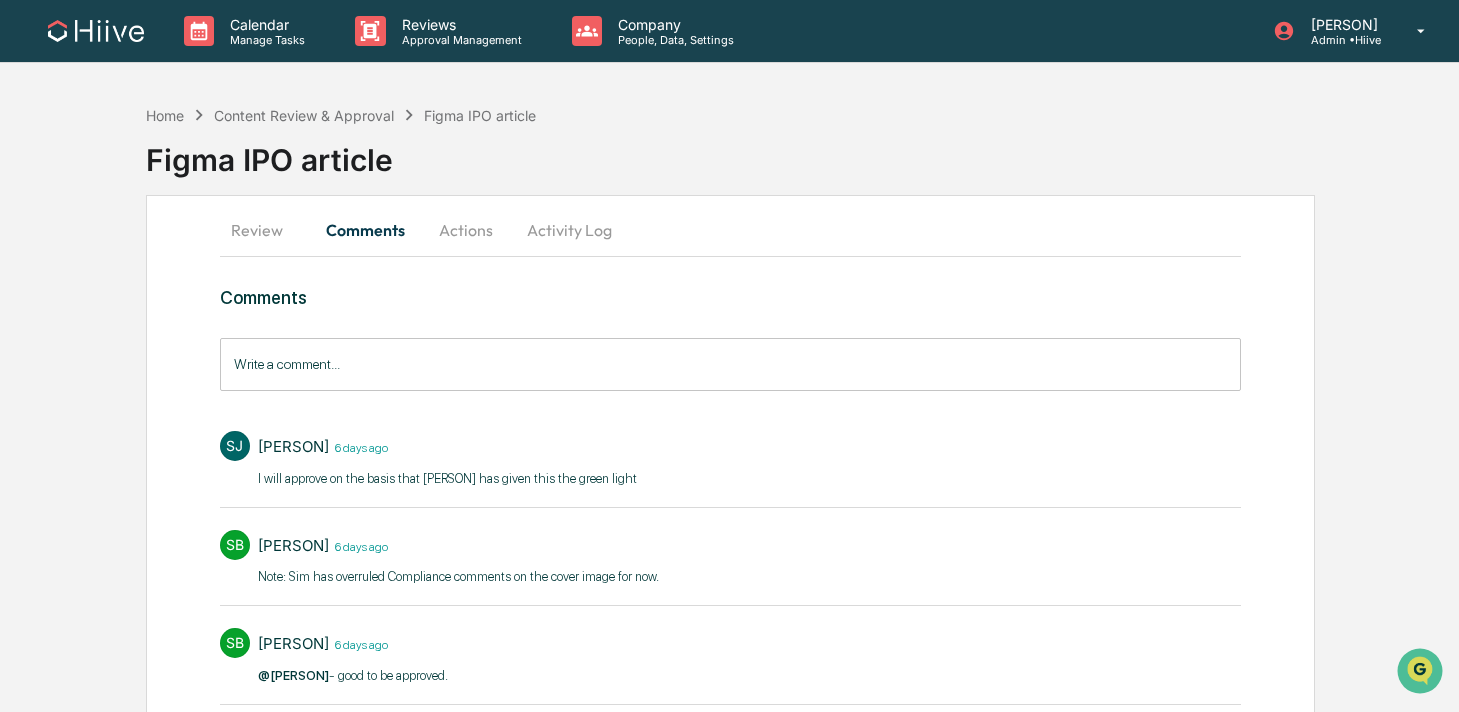 scroll, scrollTop: 60, scrollLeft: 0, axis: vertical 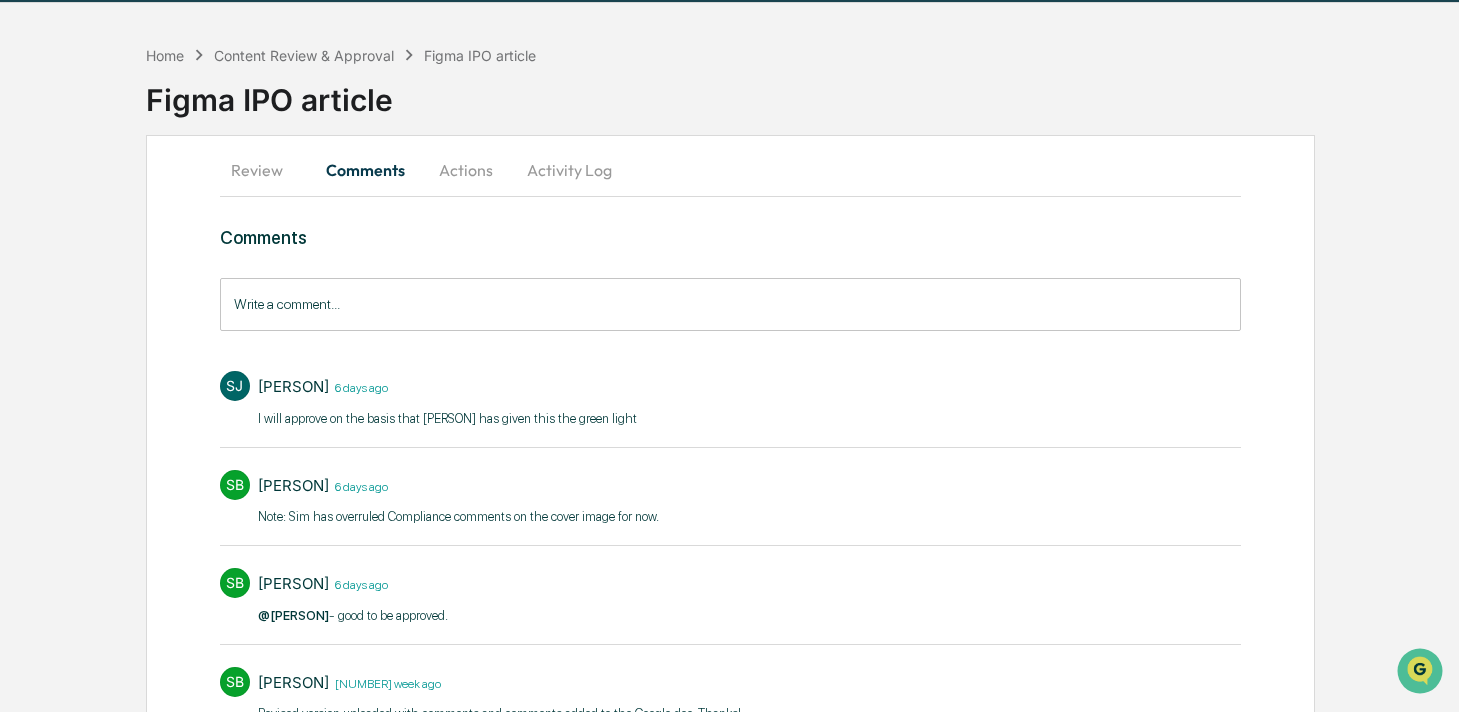click on "Activity Log" at bounding box center (569, 170) 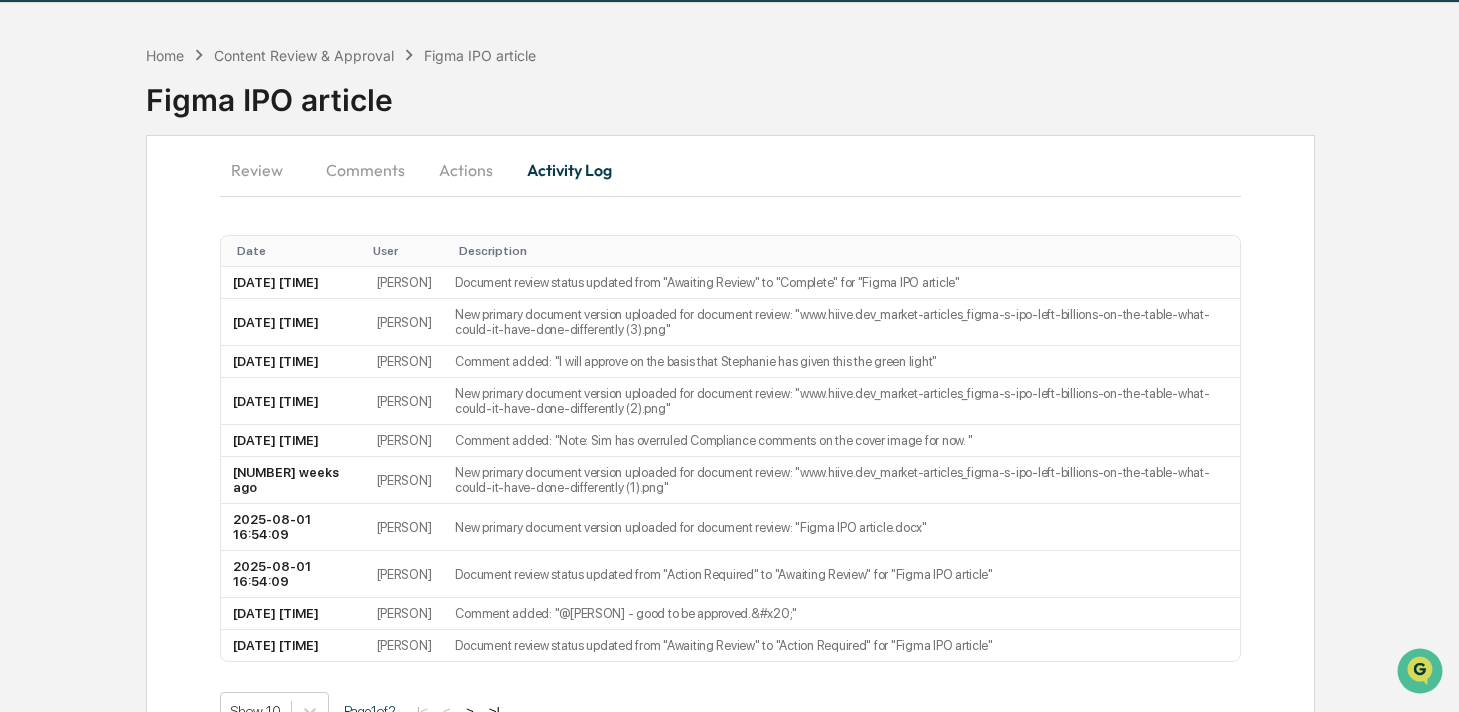 click on "Review" at bounding box center (265, 170) 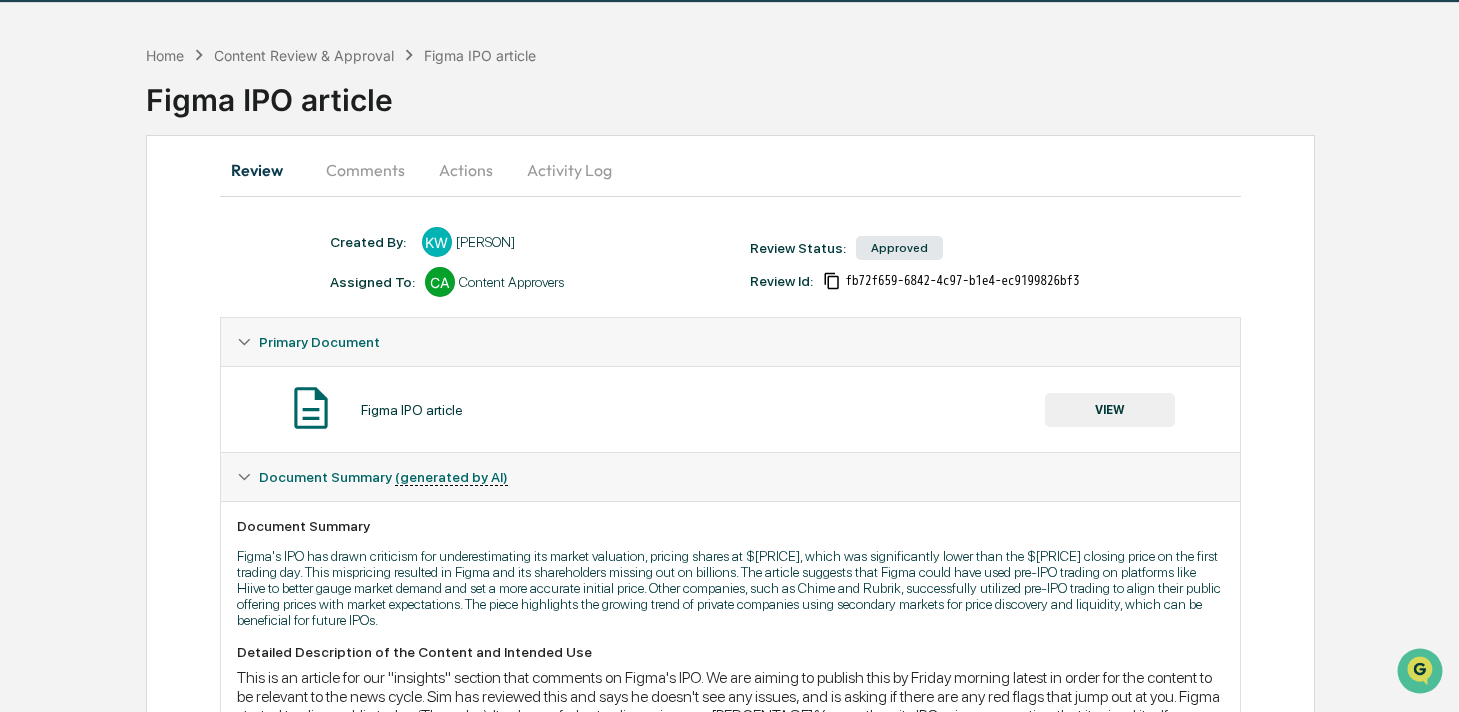 click on "Comments" at bounding box center (365, 170) 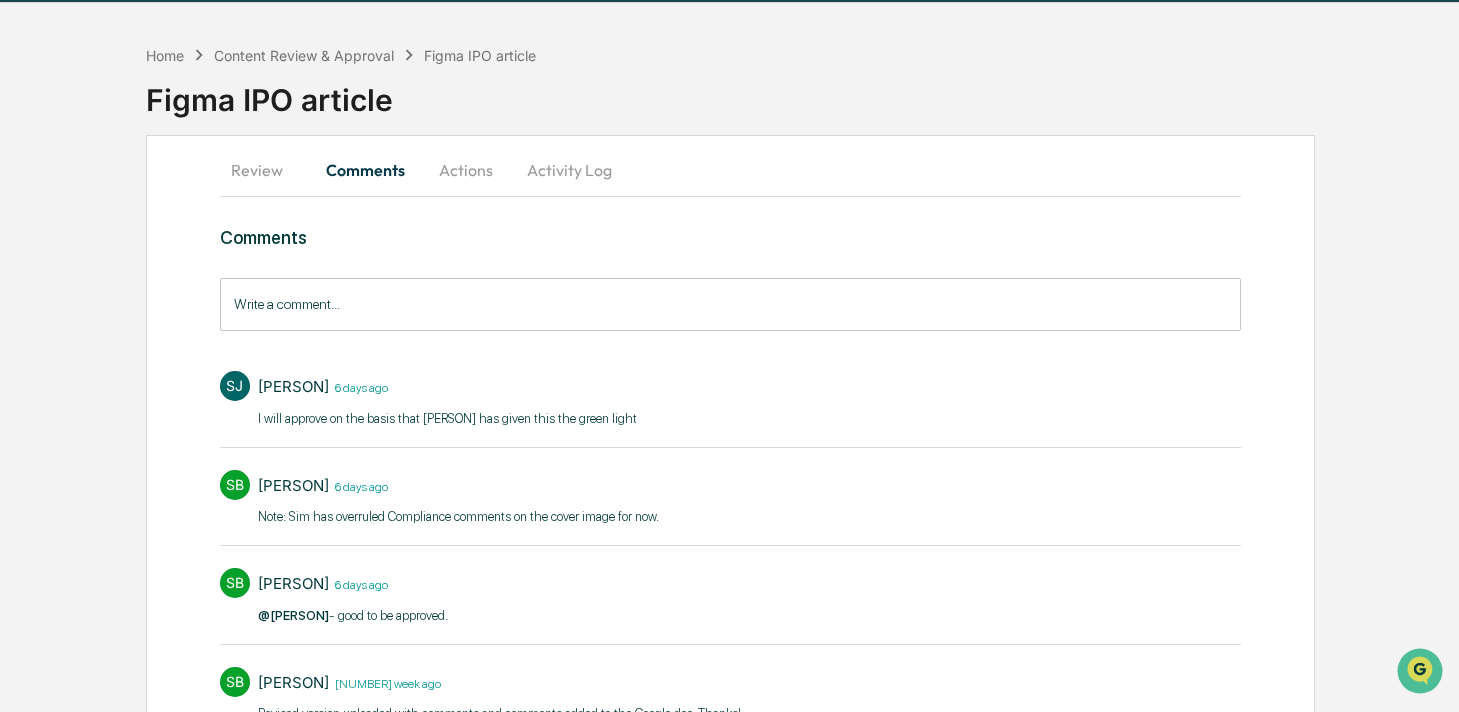 click on "Review" at bounding box center [265, 170] 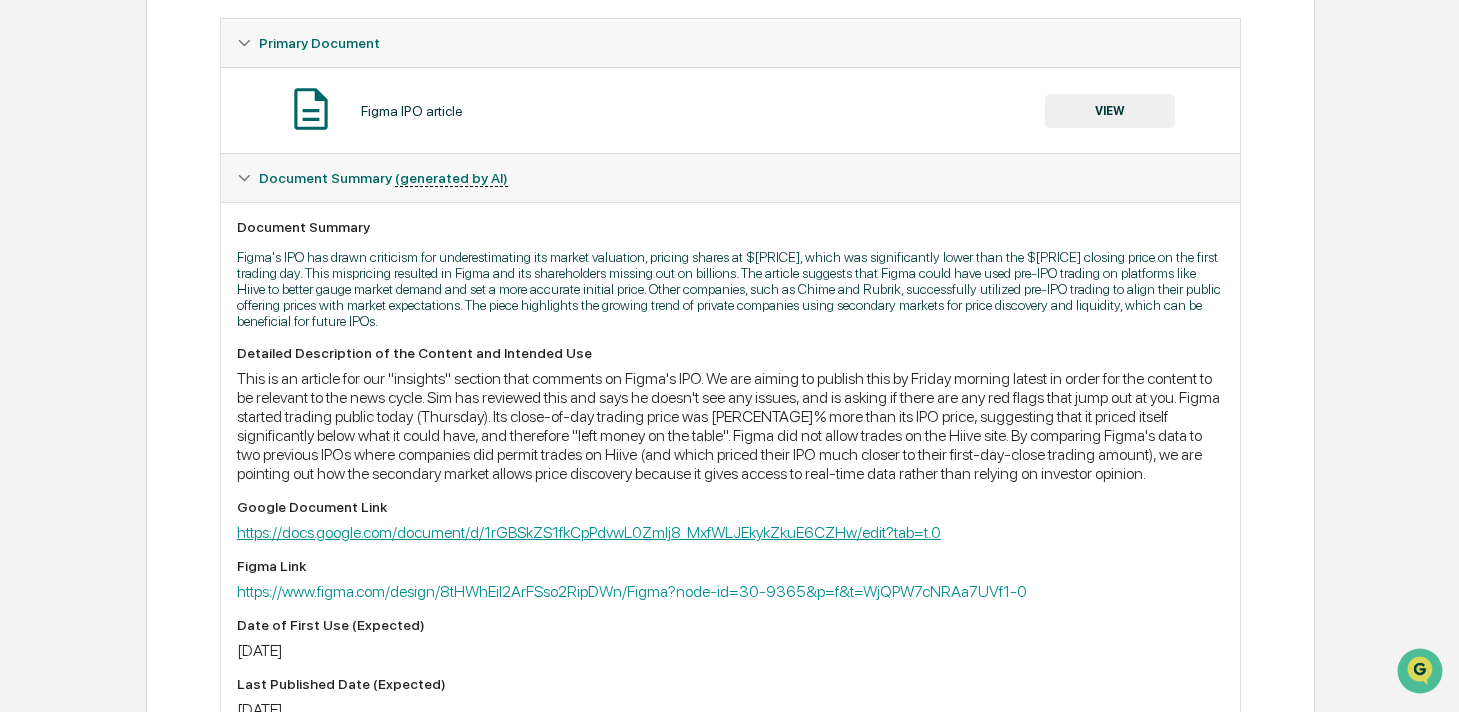 scroll, scrollTop: 336, scrollLeft: 0, axis: vertical 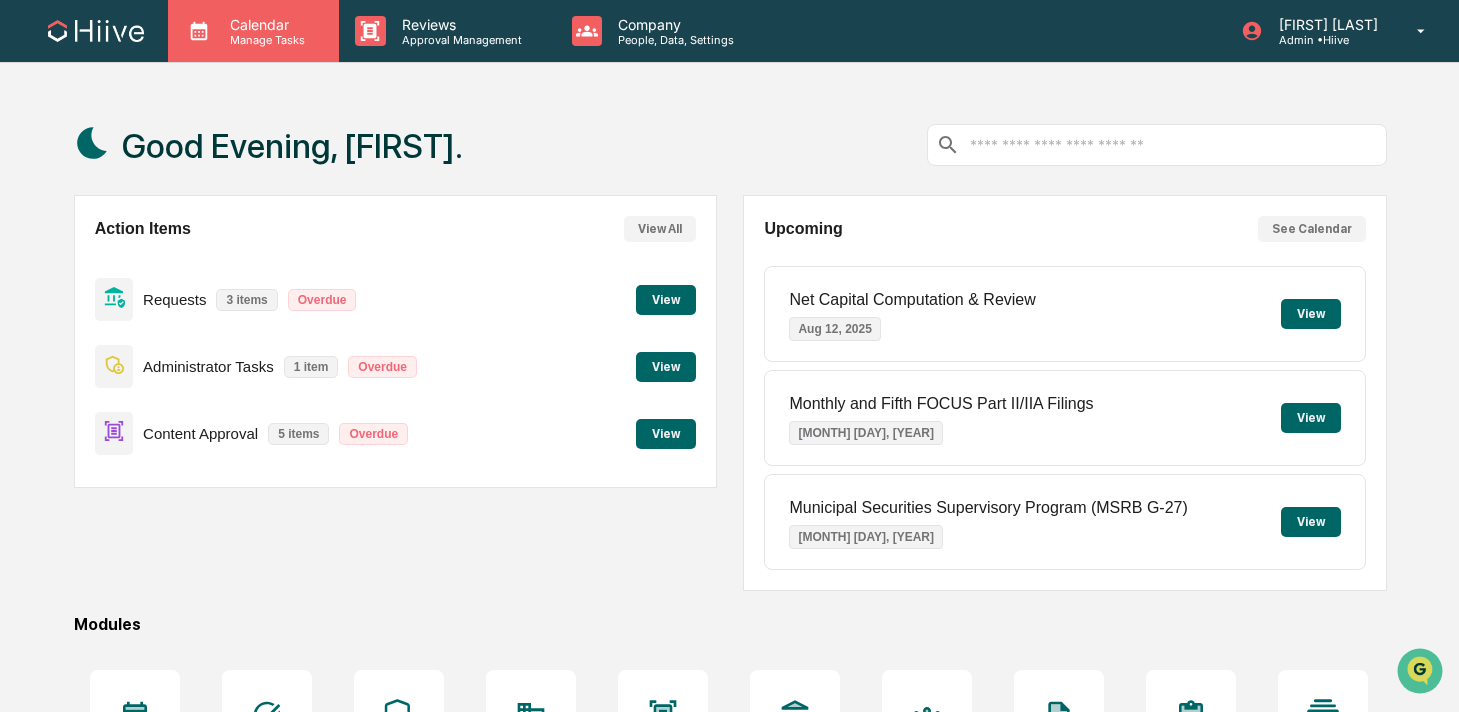 click on "Manage Tasks" at bounding box center [264, 40] 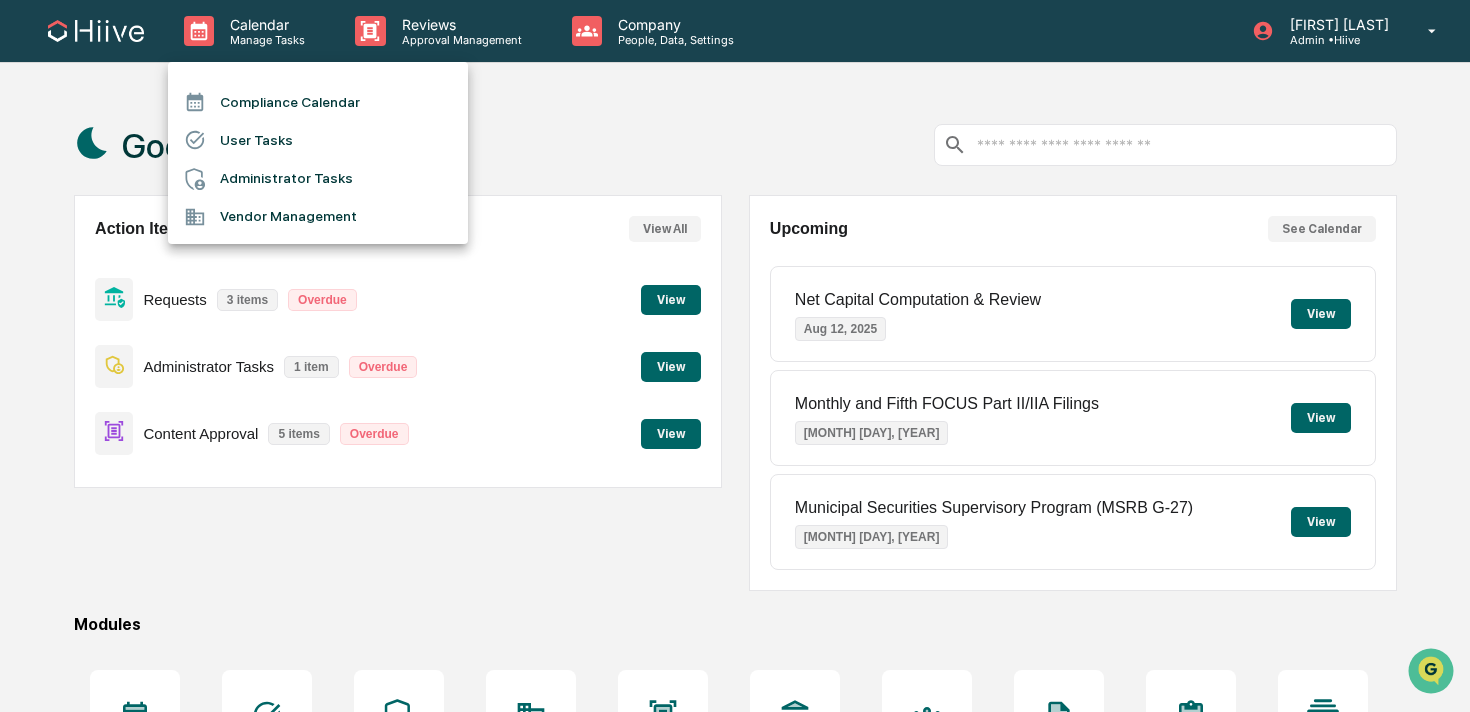 click at bounding box center [735, 356] 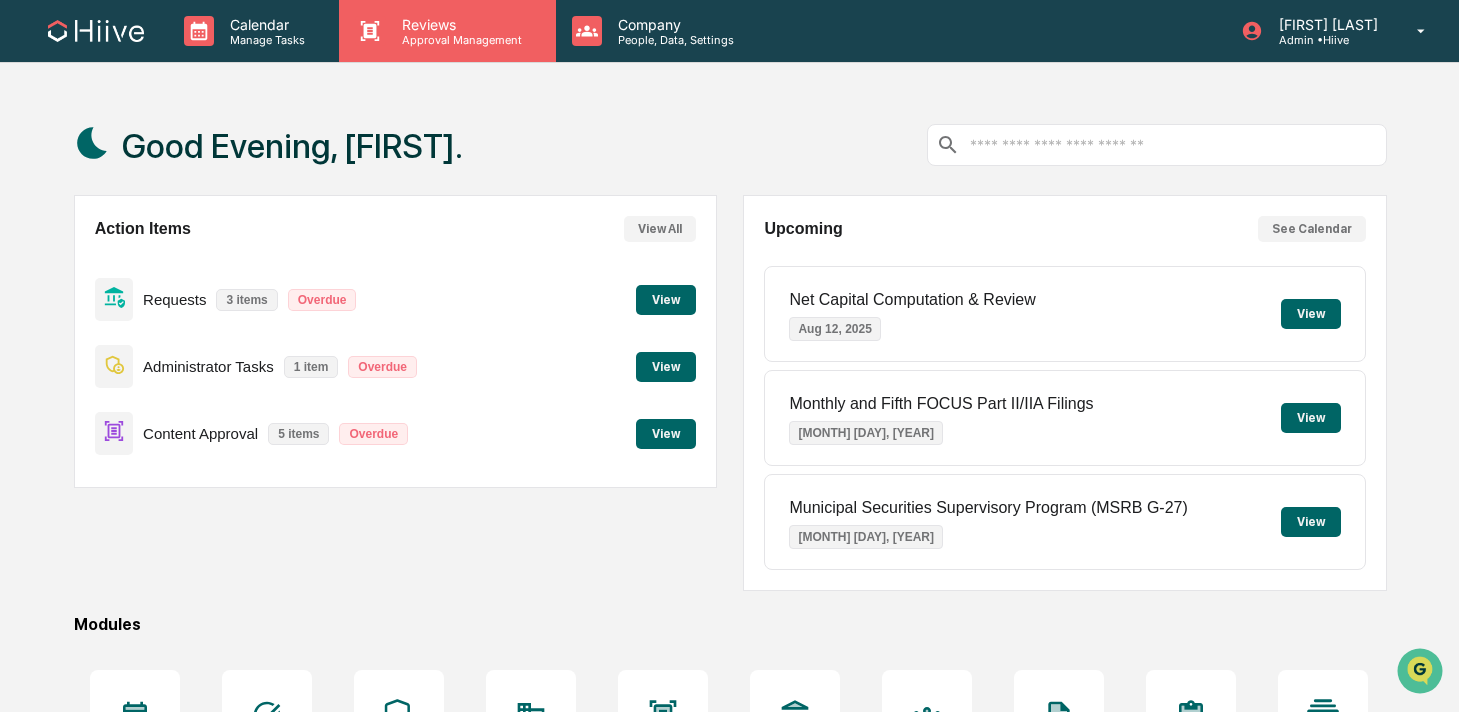 click on "Reviews" at bounding box center (459, 24) 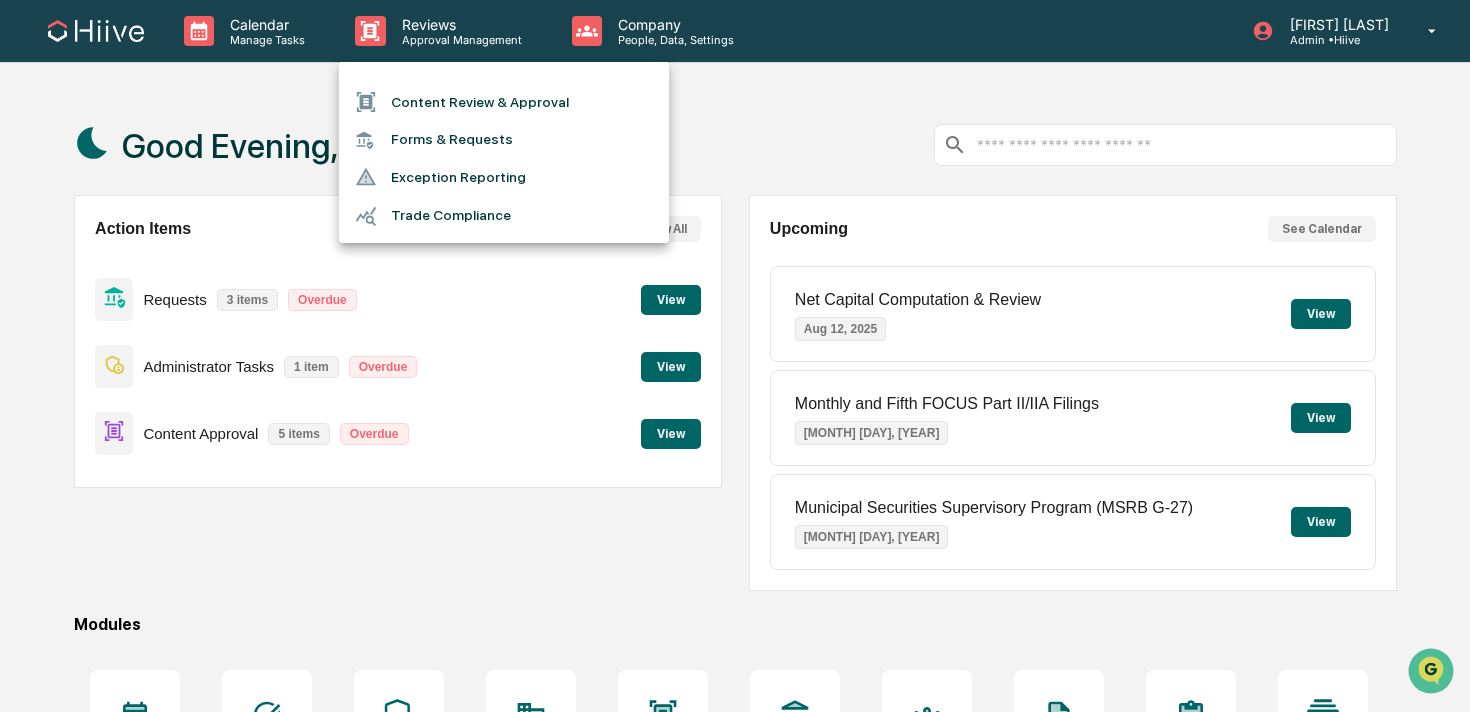 click on "Content Review & Approval" at bounding box center (504, 102) 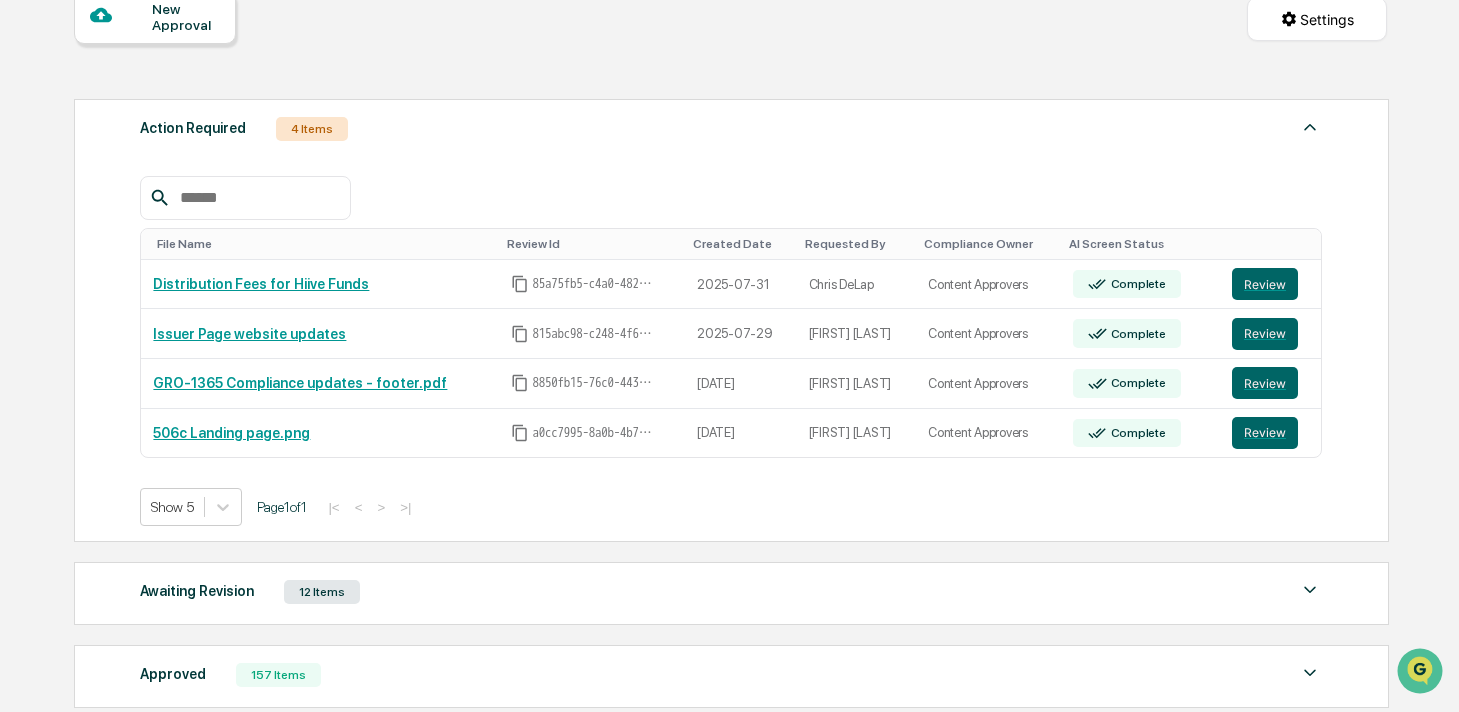 scroll, scrollTop: 426, scrollLeft: 0, axis: vertical 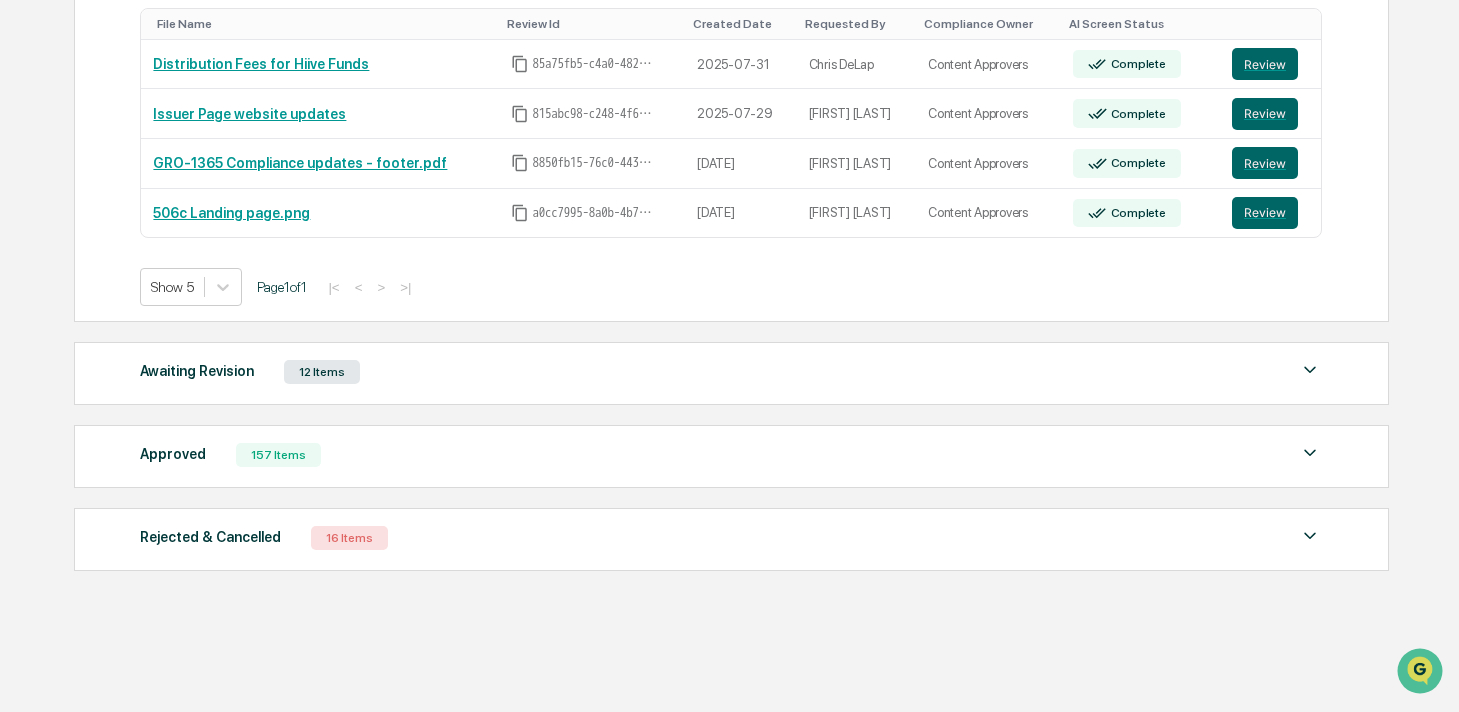 click on "Approved 157 Items" at bounding box center (731, 455) 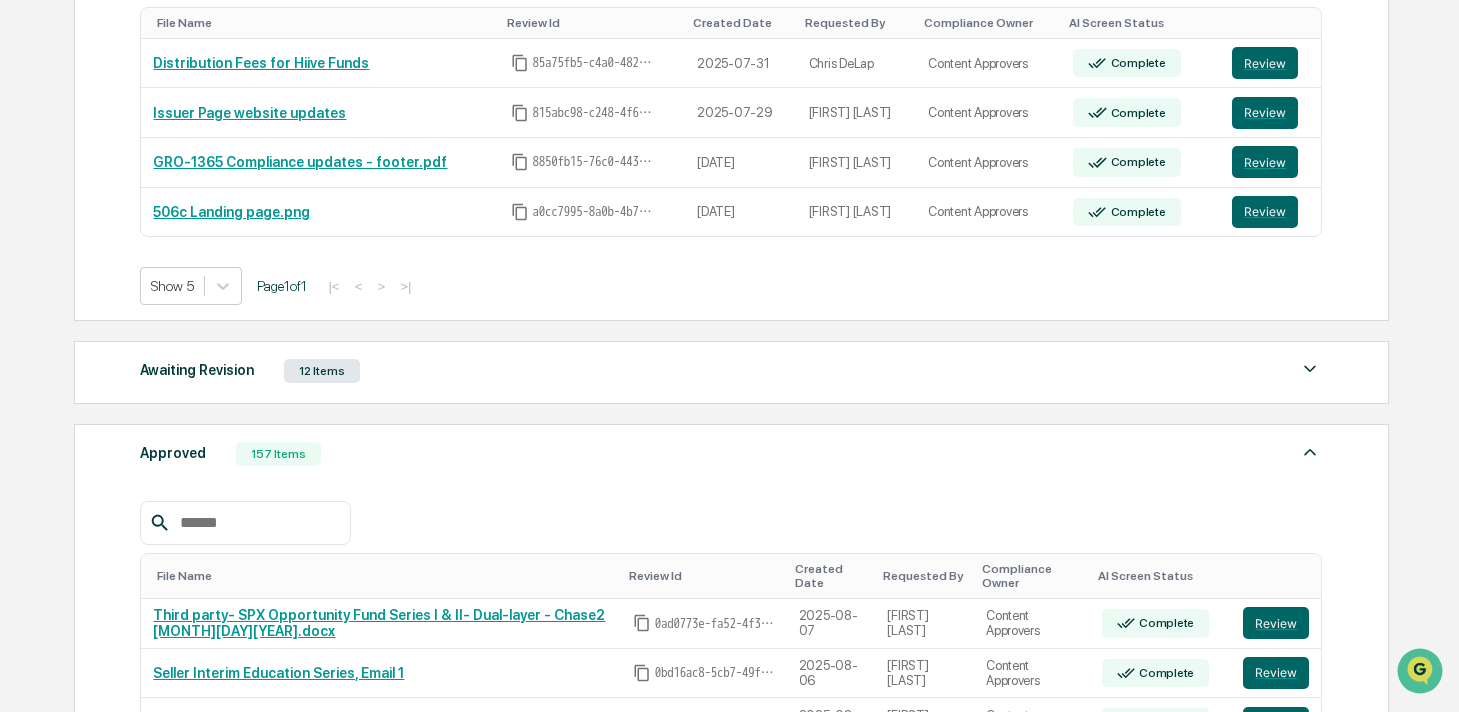 click at bounding box center [257, 523] 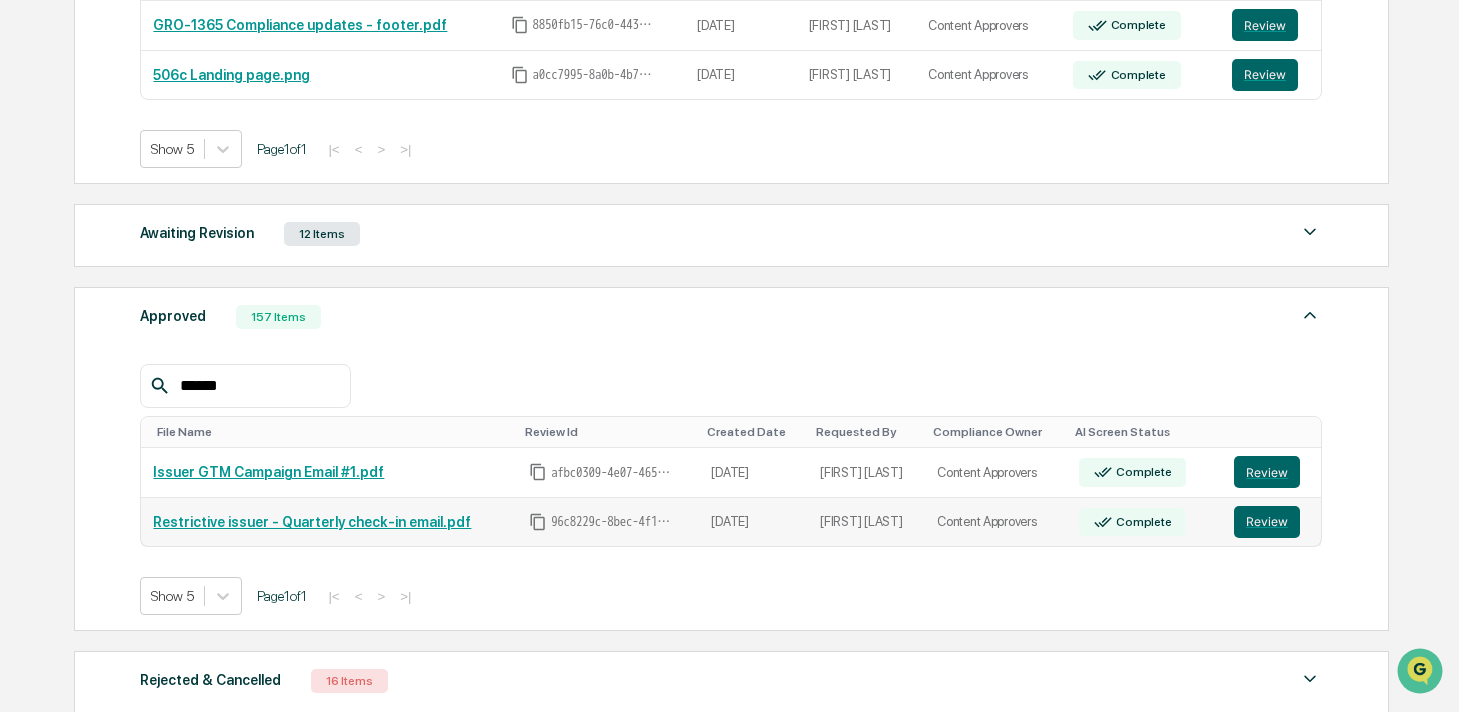 scroll, scrollTop: 571, scrollLeft: 0, axis: vertical 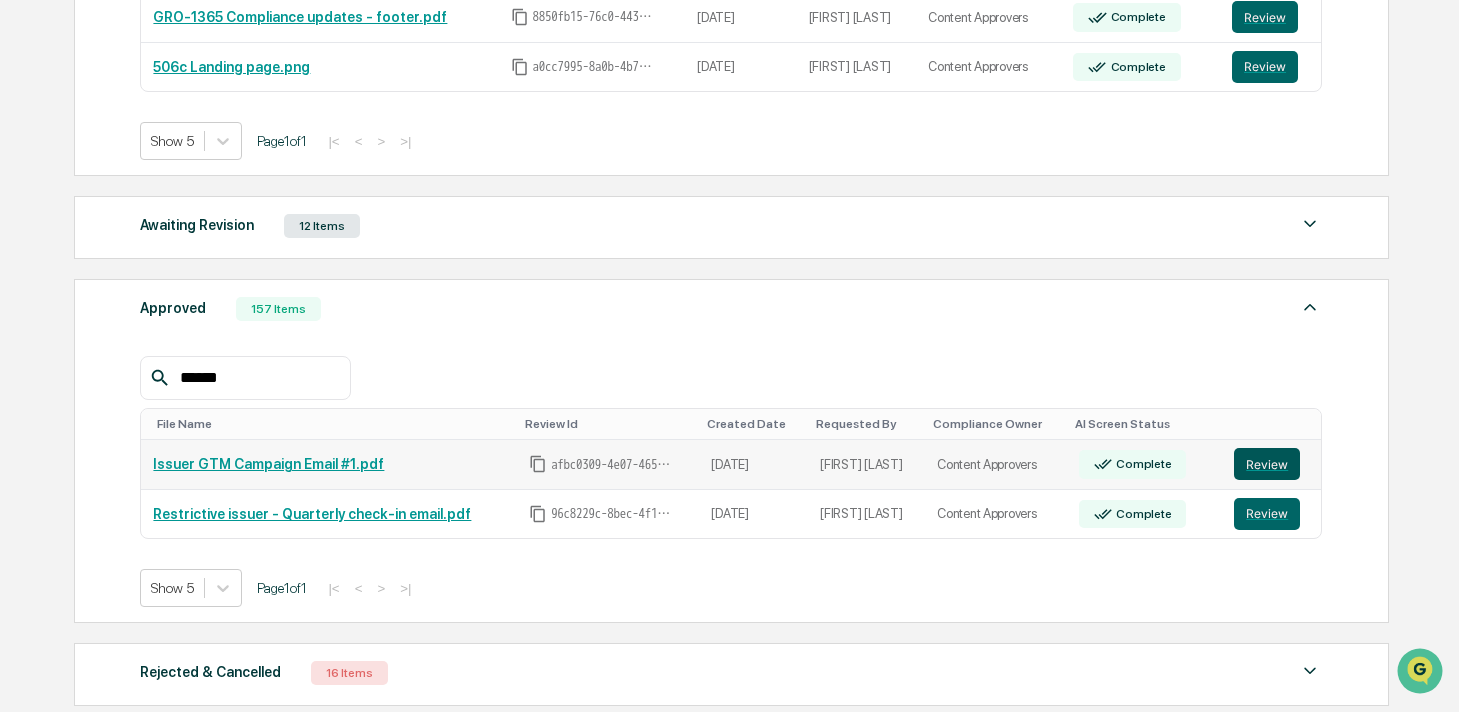 type on "******" 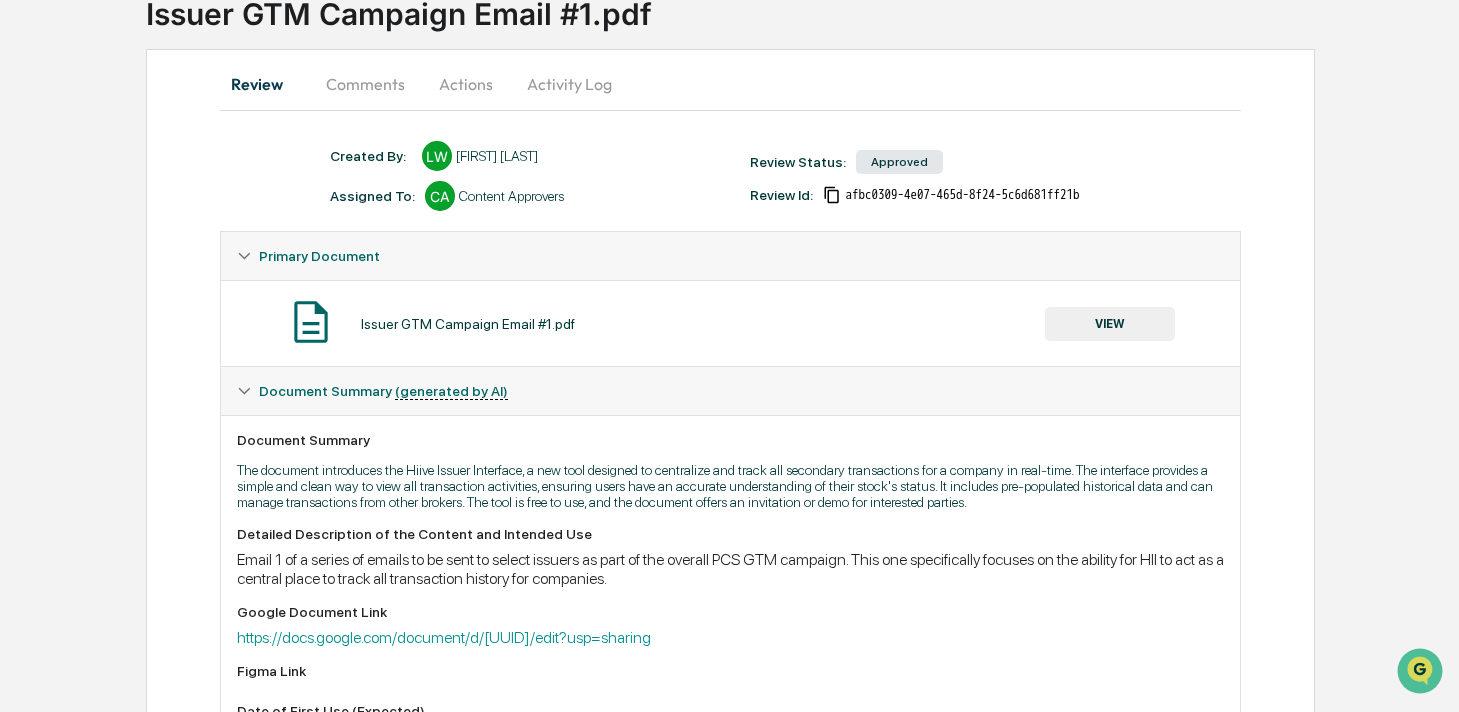 scroll, scrollTop: 203, scrollLeft: 0, axis: vertical 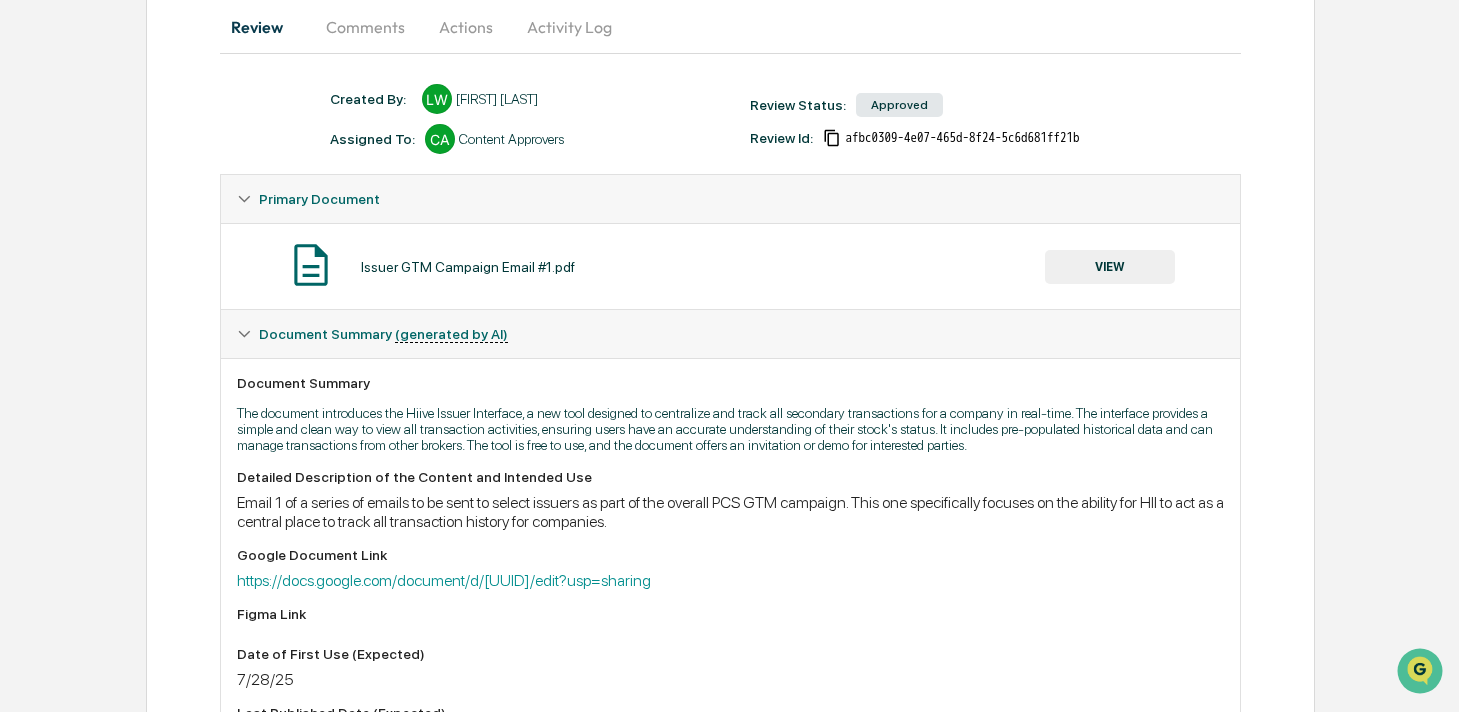 click on "Activity Log" at bounding box center (569, 27) 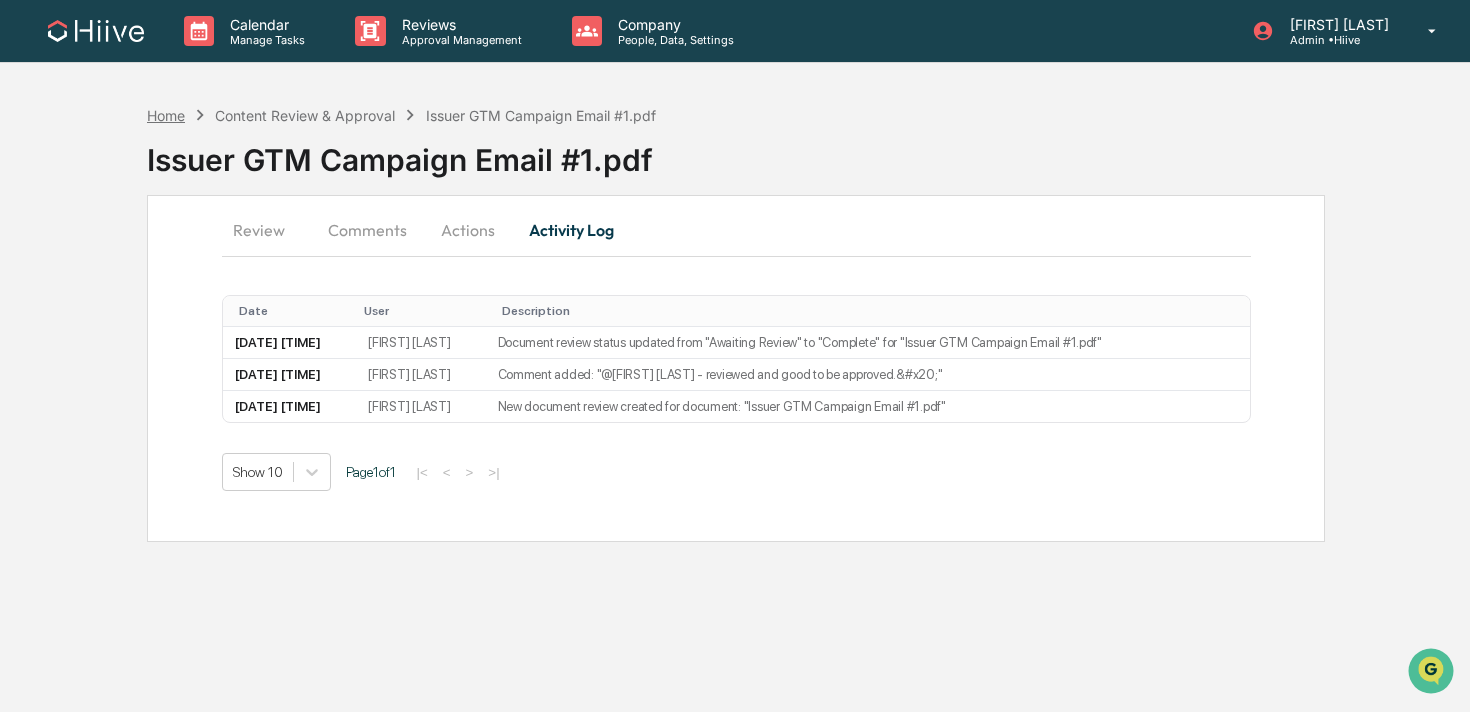 click on "Home" at bounding box center (166, 115) 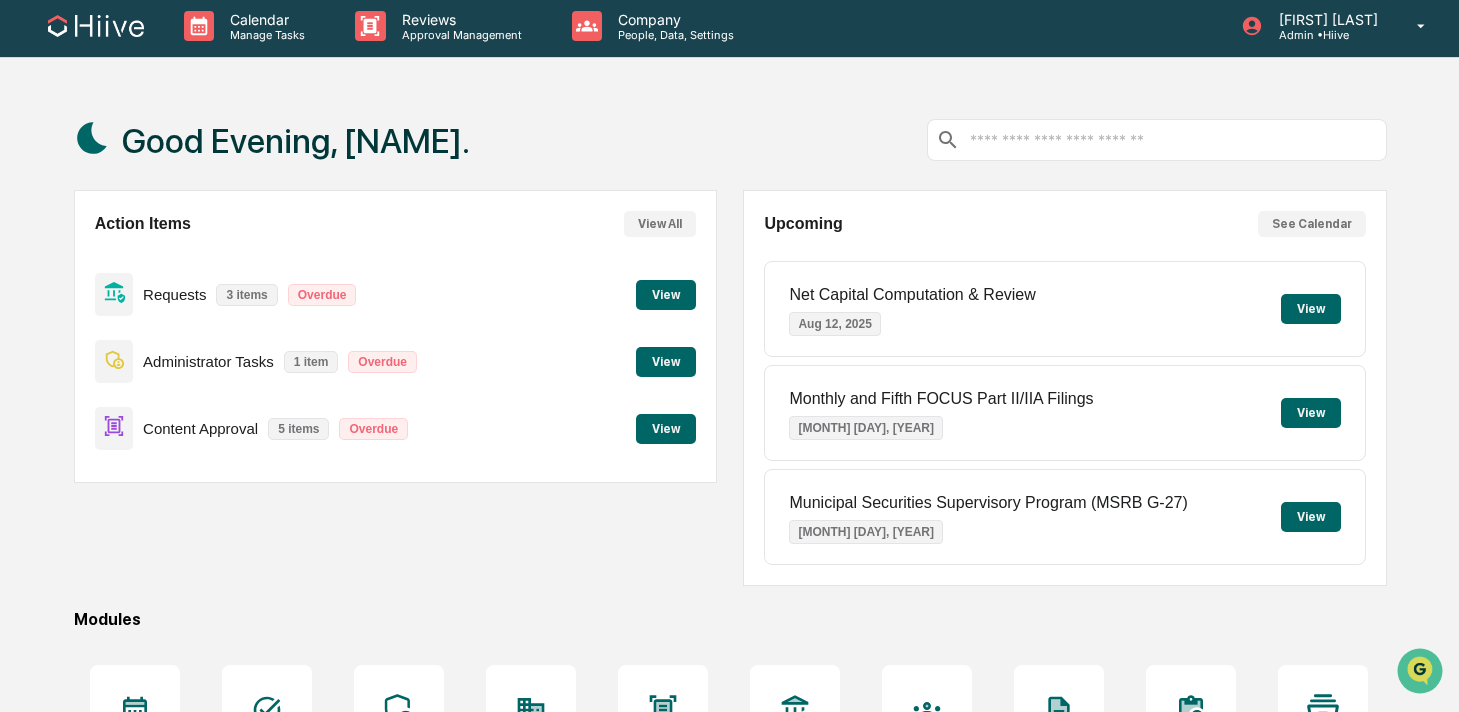 scroll, scrollTop: 0, scrollLeft: 0, axis: both 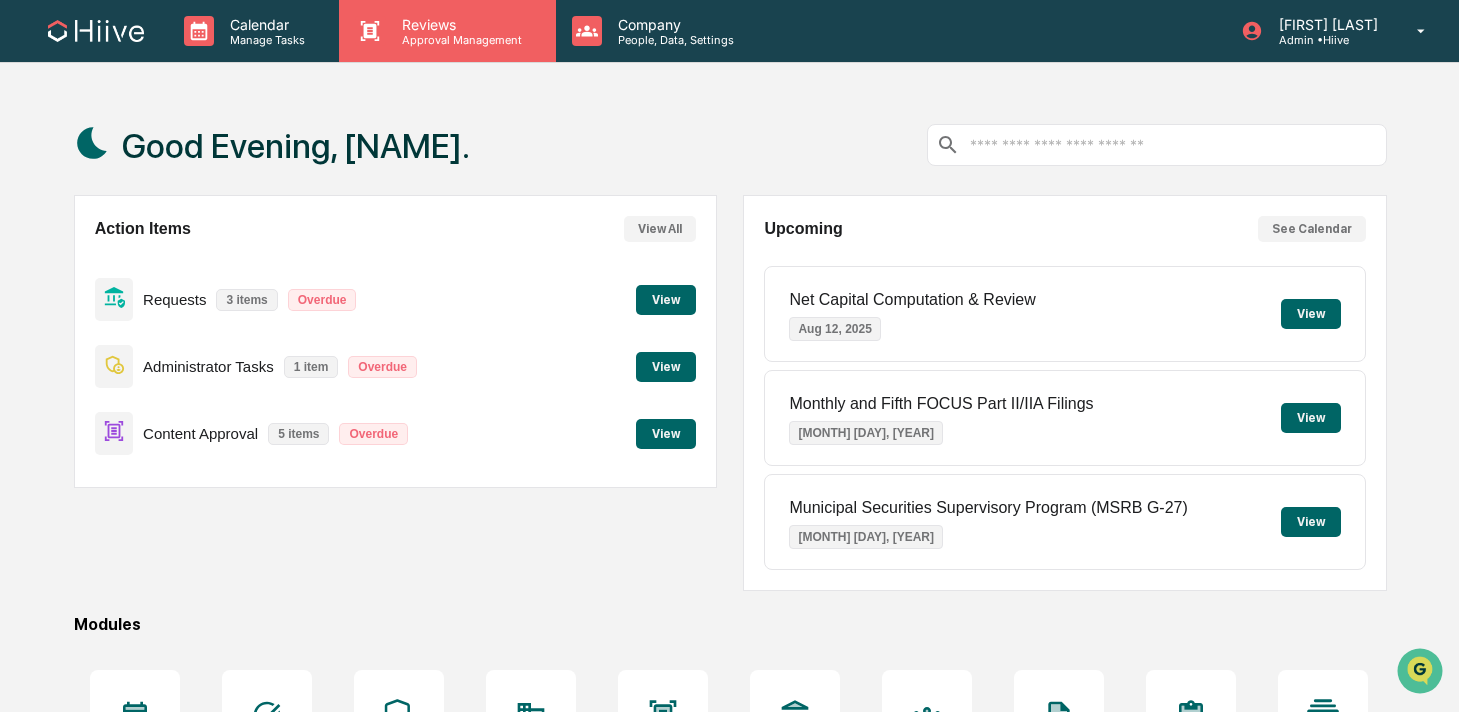 click on "Approval Management" at bounding box center [459, 40] 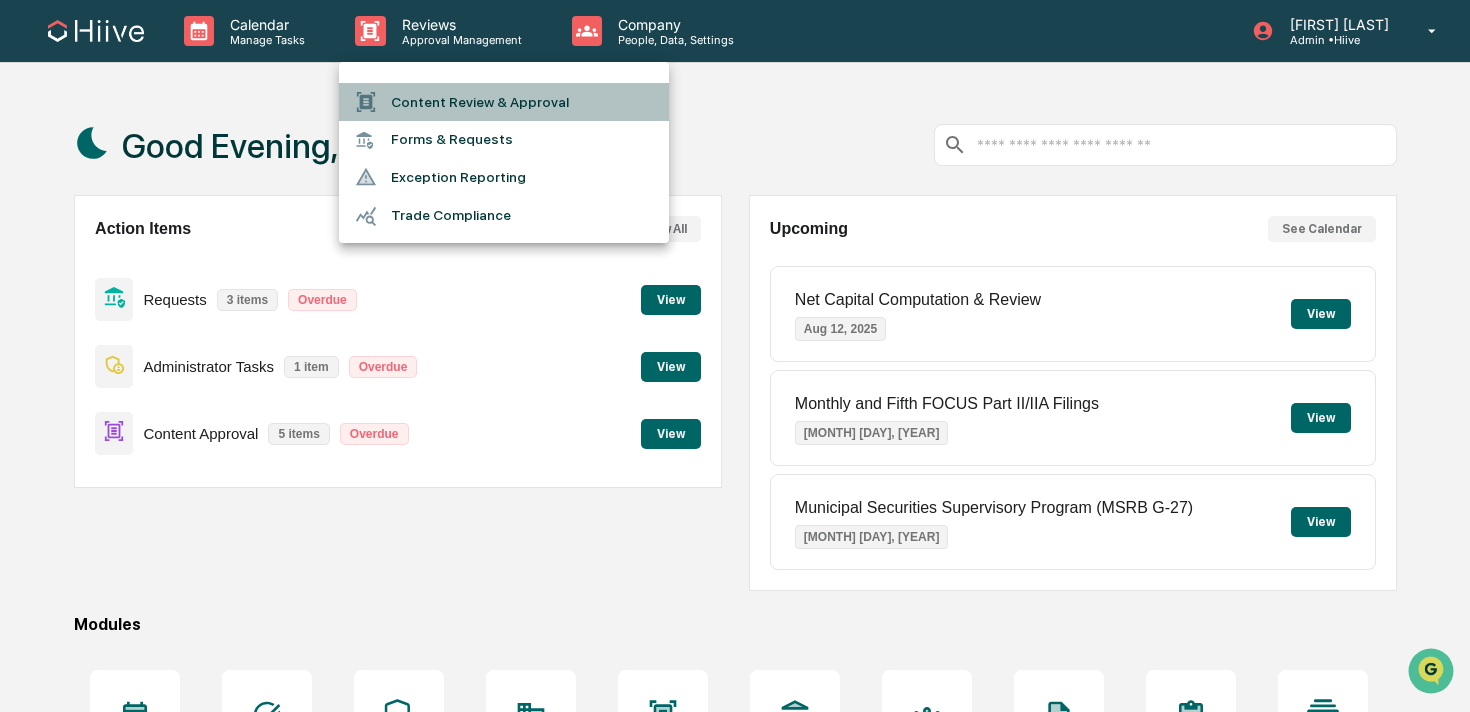 click on "Content Review & Approval" at bounding box center (504, 102) 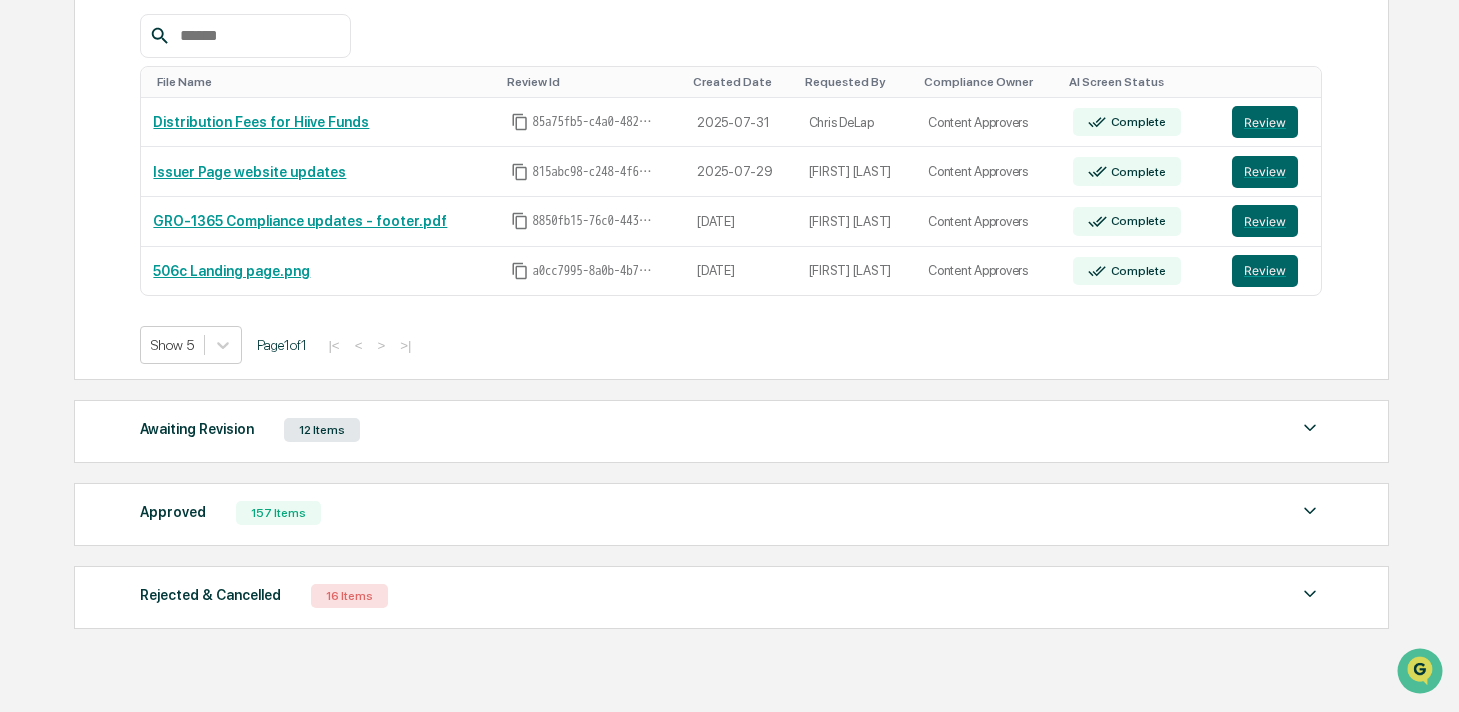 scroll, scrollTop: 373, scrollLeft: 0, axis: vertical 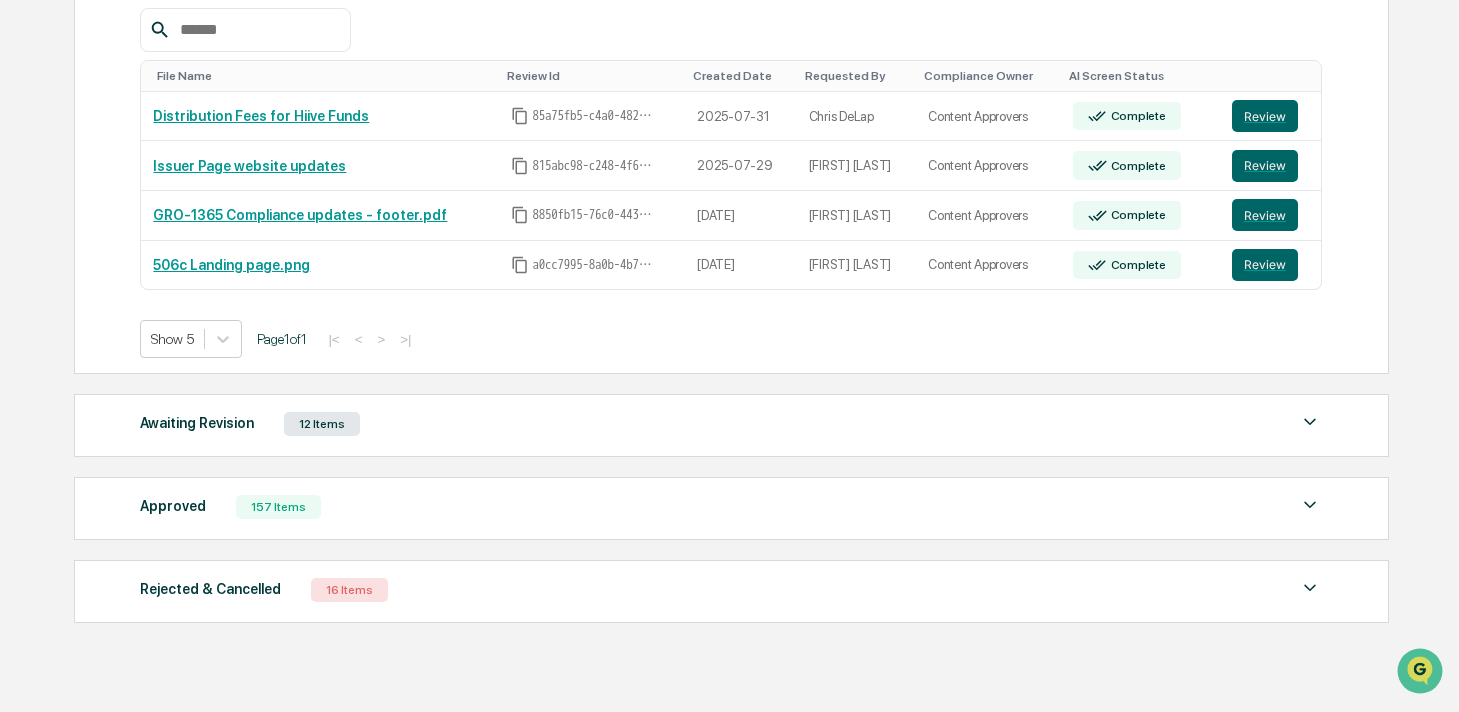 click on "157 Items" at bounding box center (278, 507) 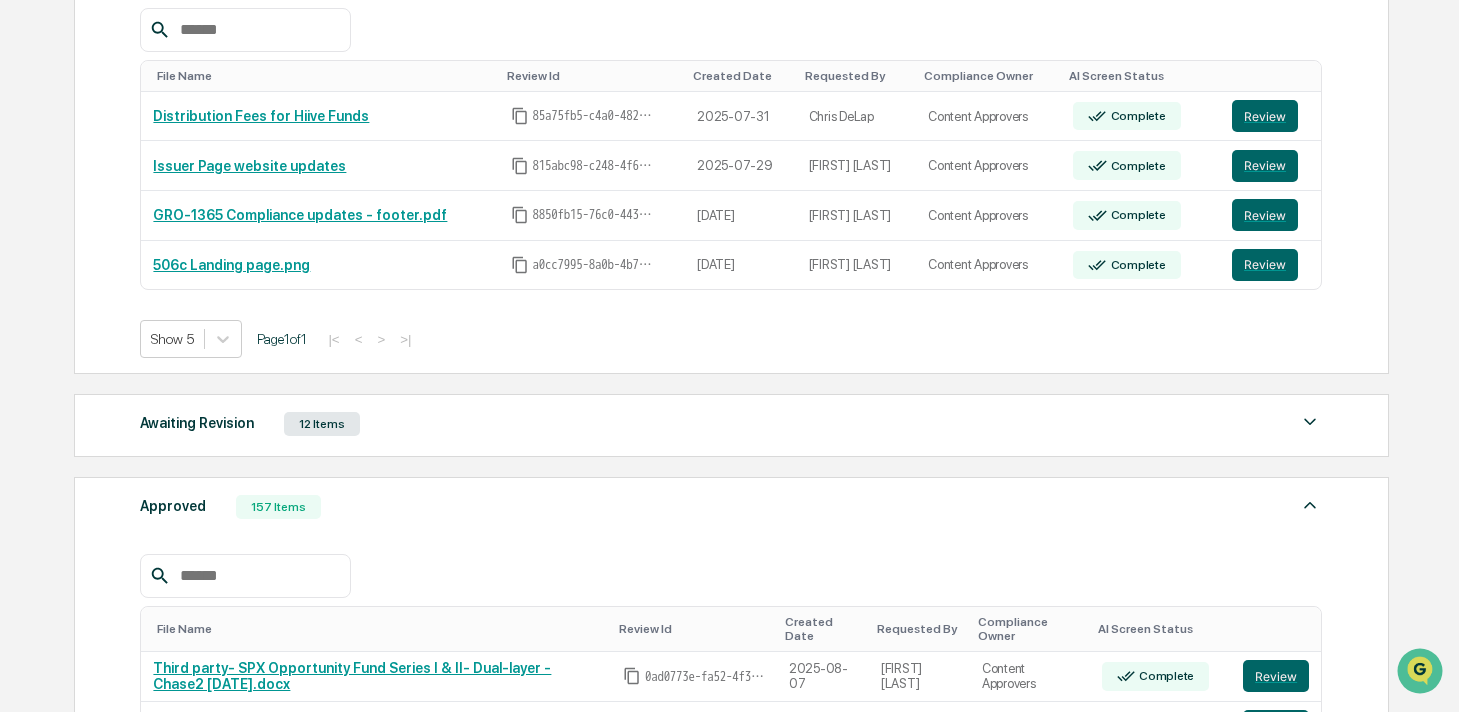 scroll, scrollTop: 568, scrollLeft: 0, axis: vertical 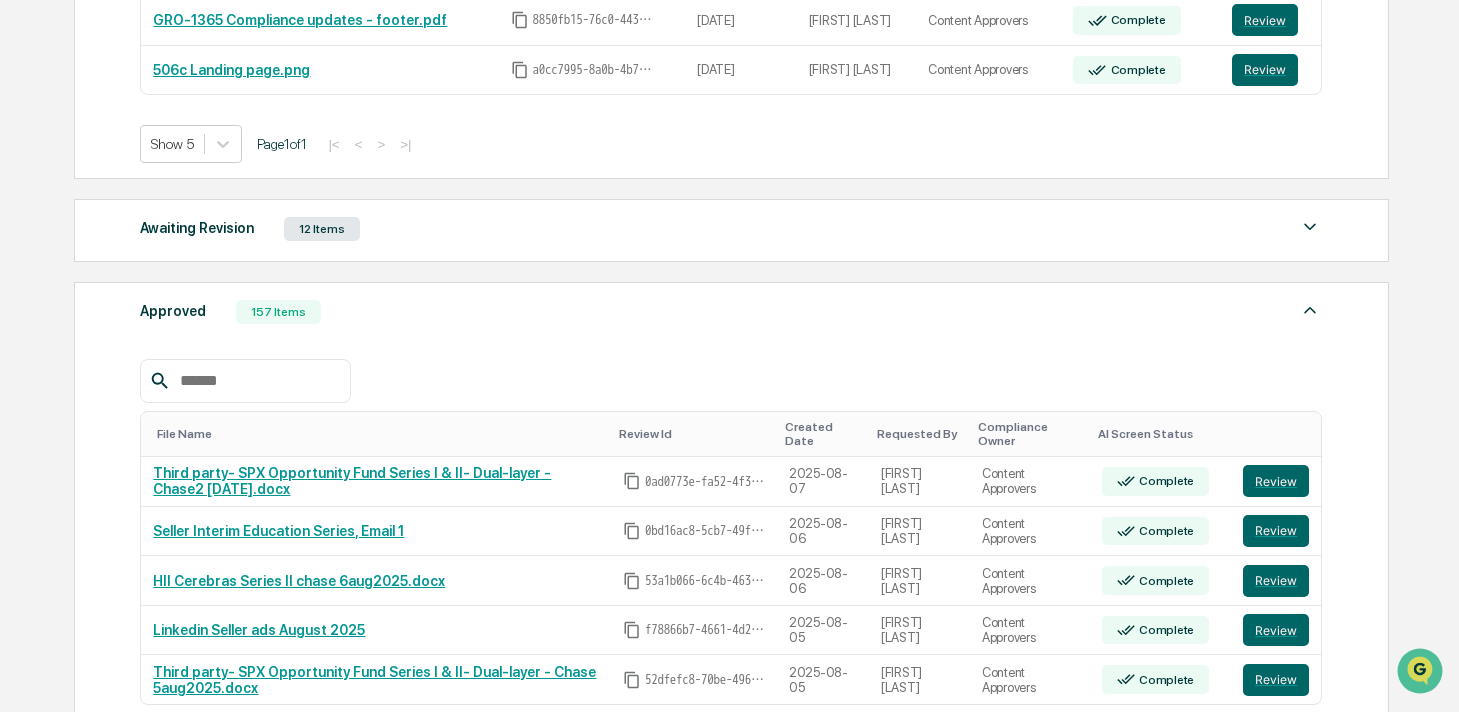 click at bounding box center (257, 381) 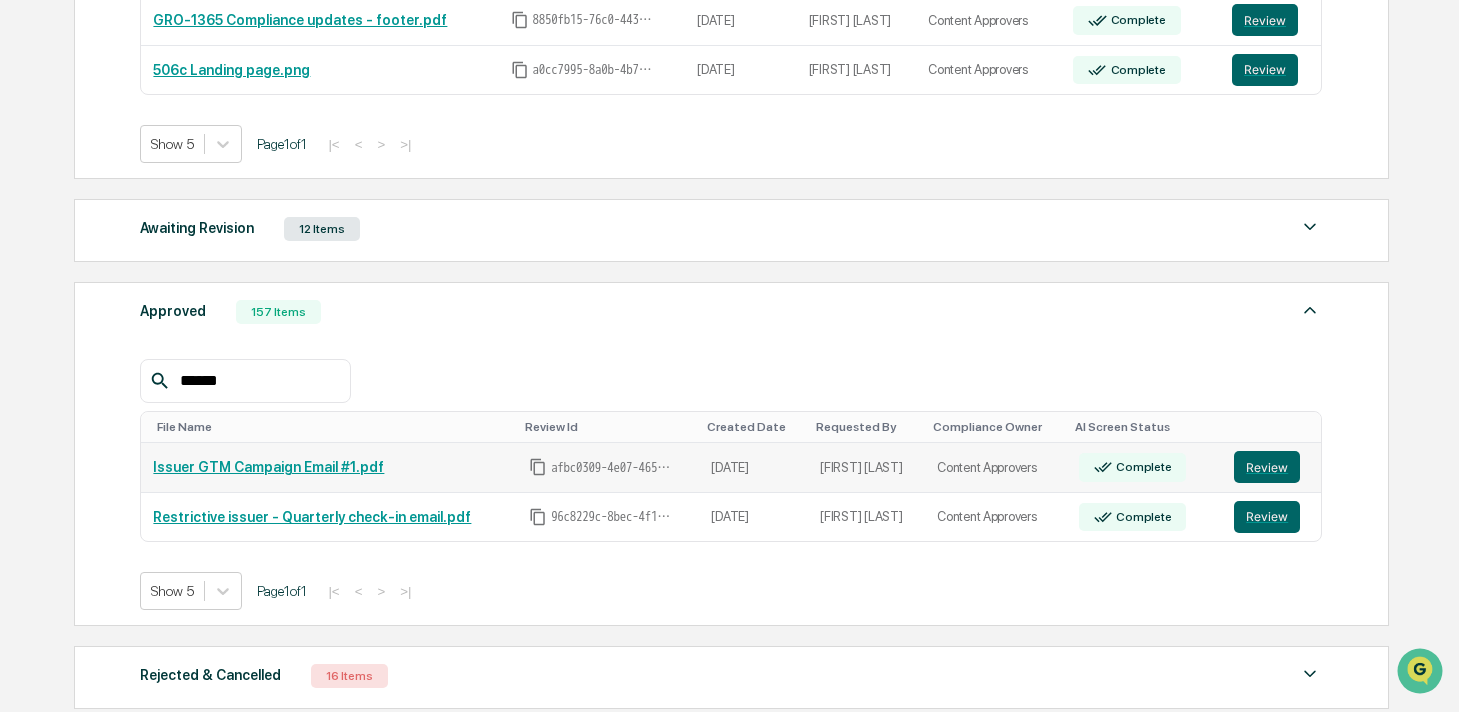 type on "******" 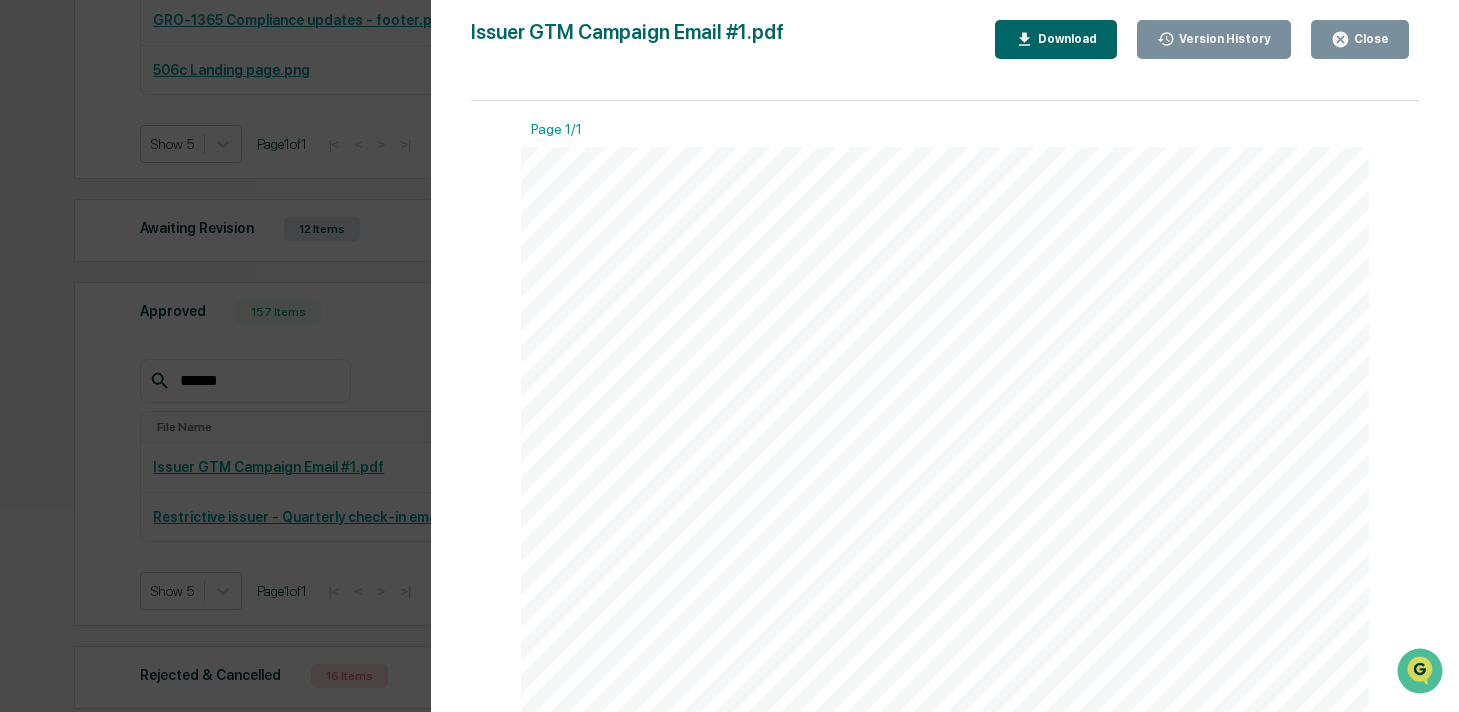click on "Close" at bounding box center [1369, 39] 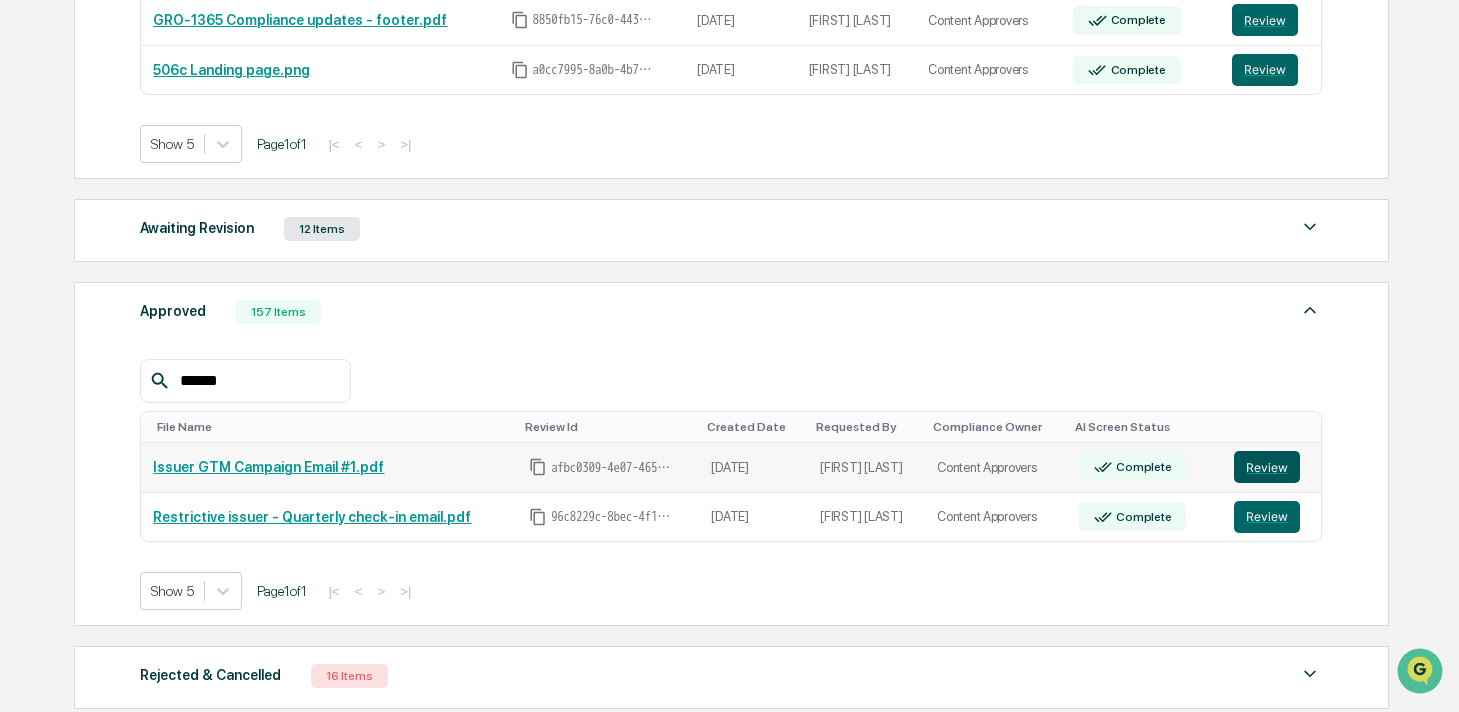 click on "Review" at bounding box center (1267, 467) 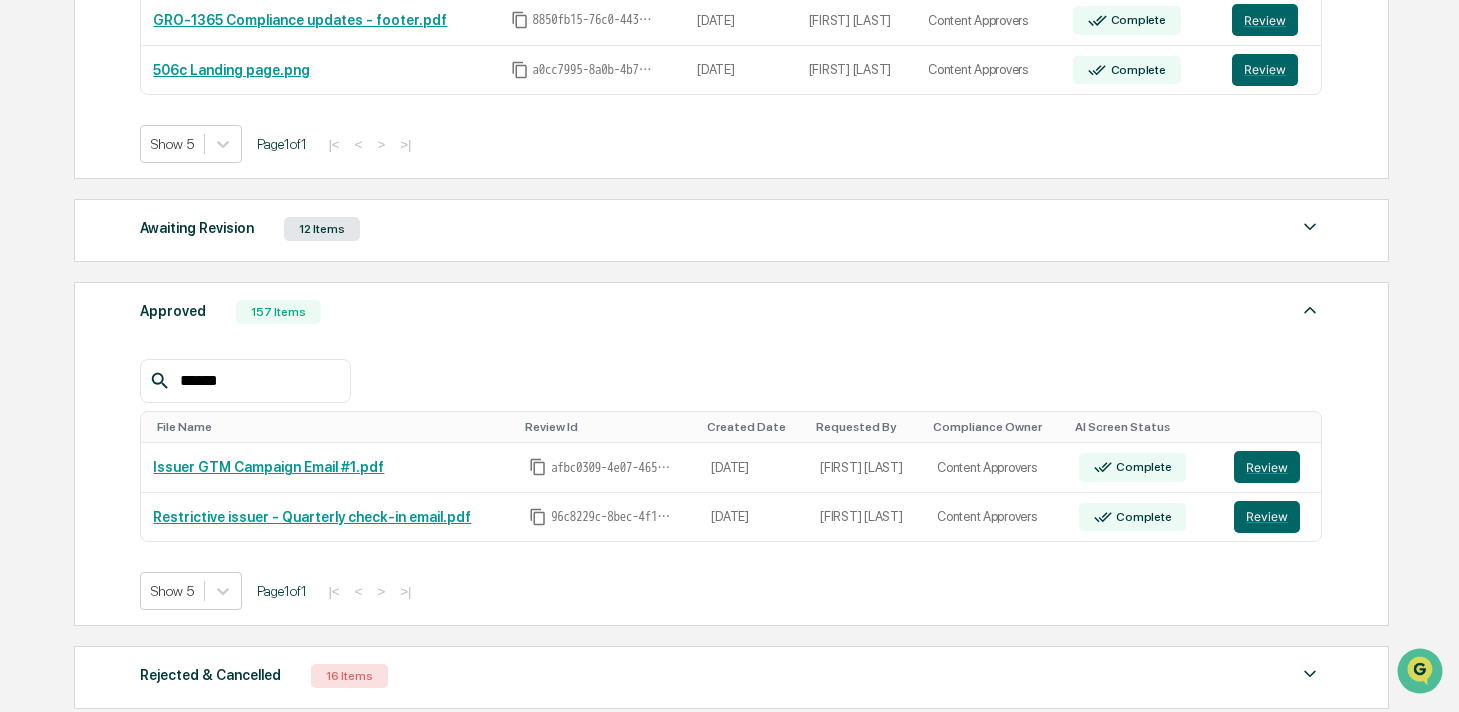 type 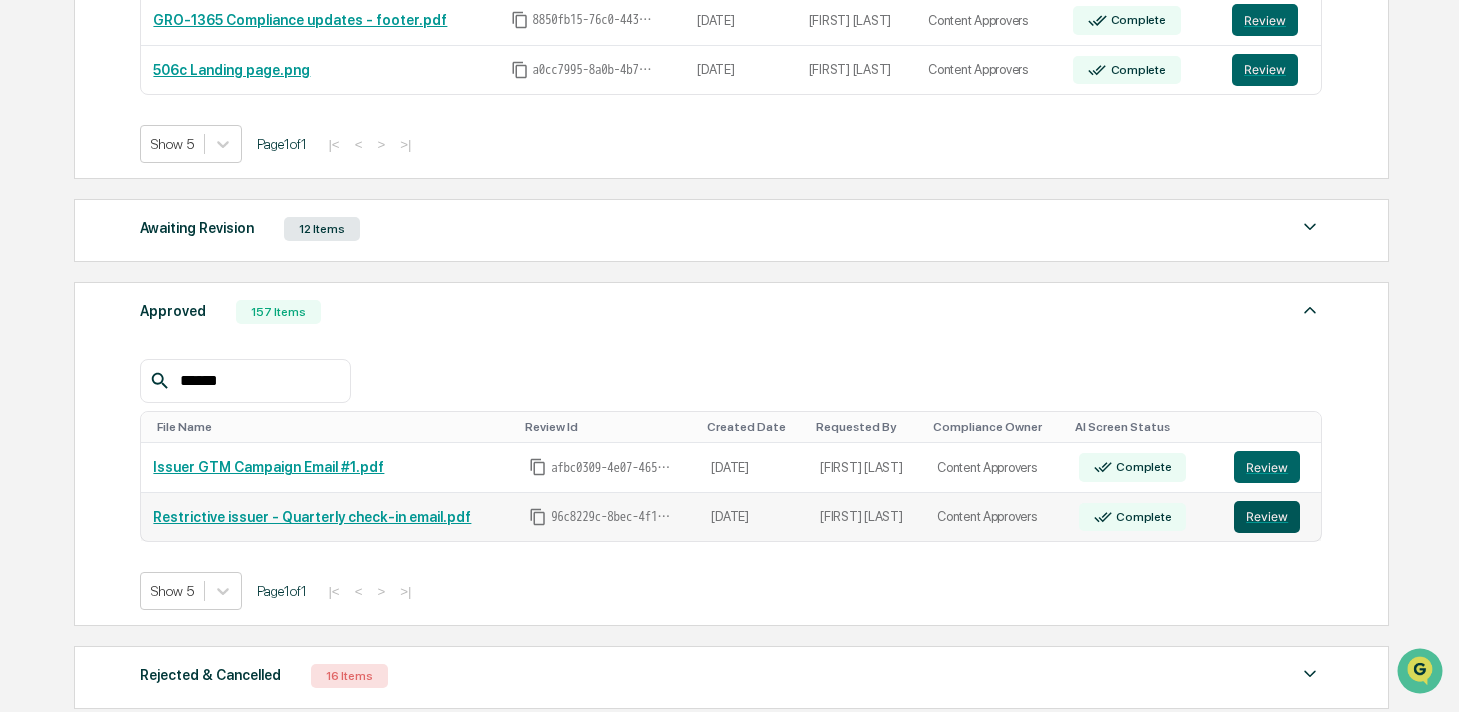 click on "Review" at bounding box center [1267, 517] 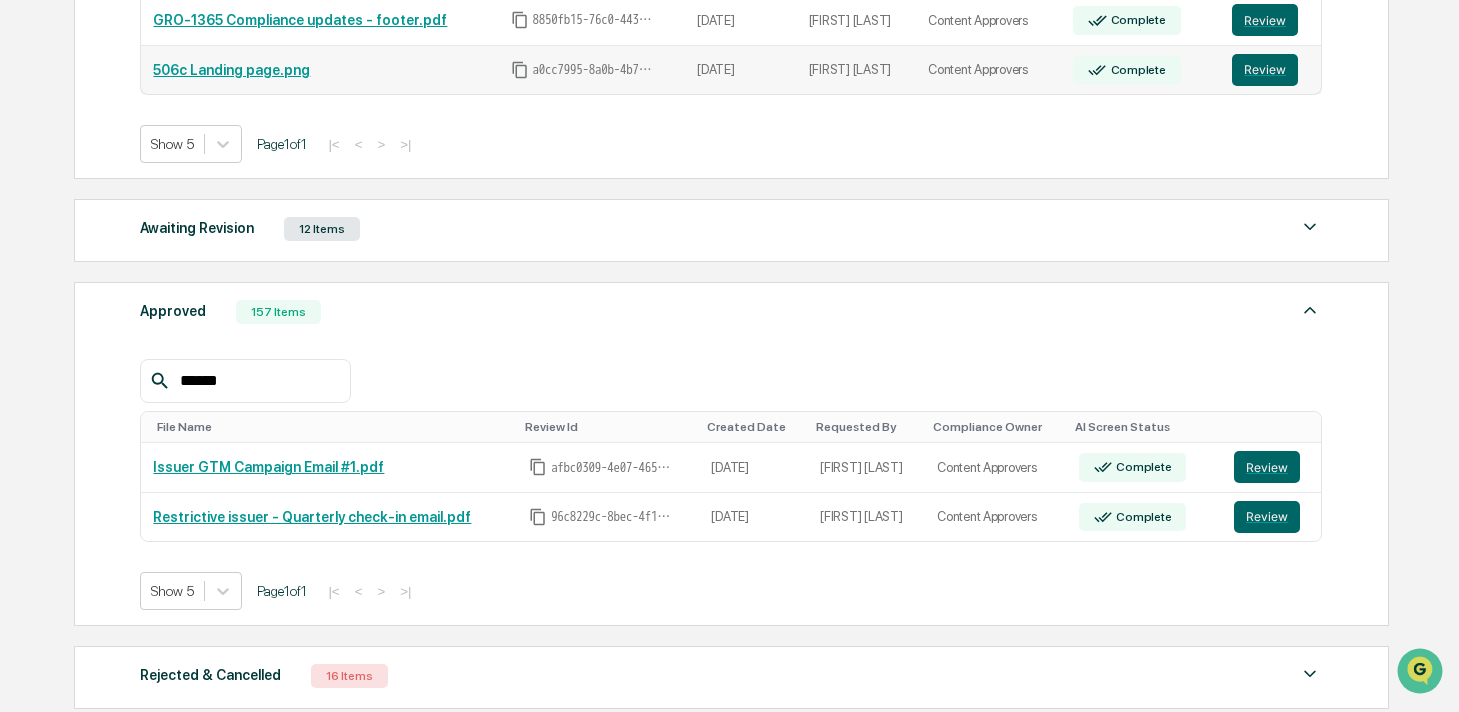 type 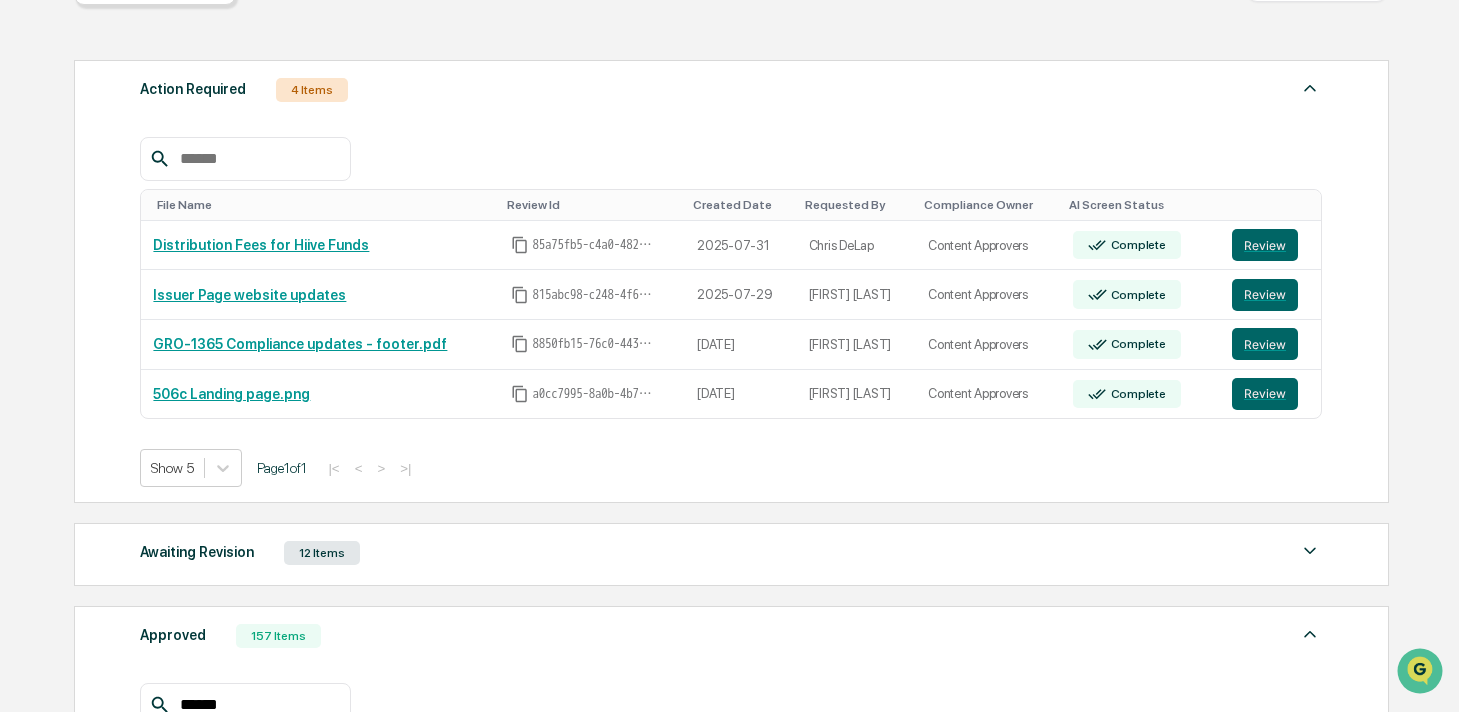 scroll, scrollTop: 193, scrollLeft: 0, axis: vertical 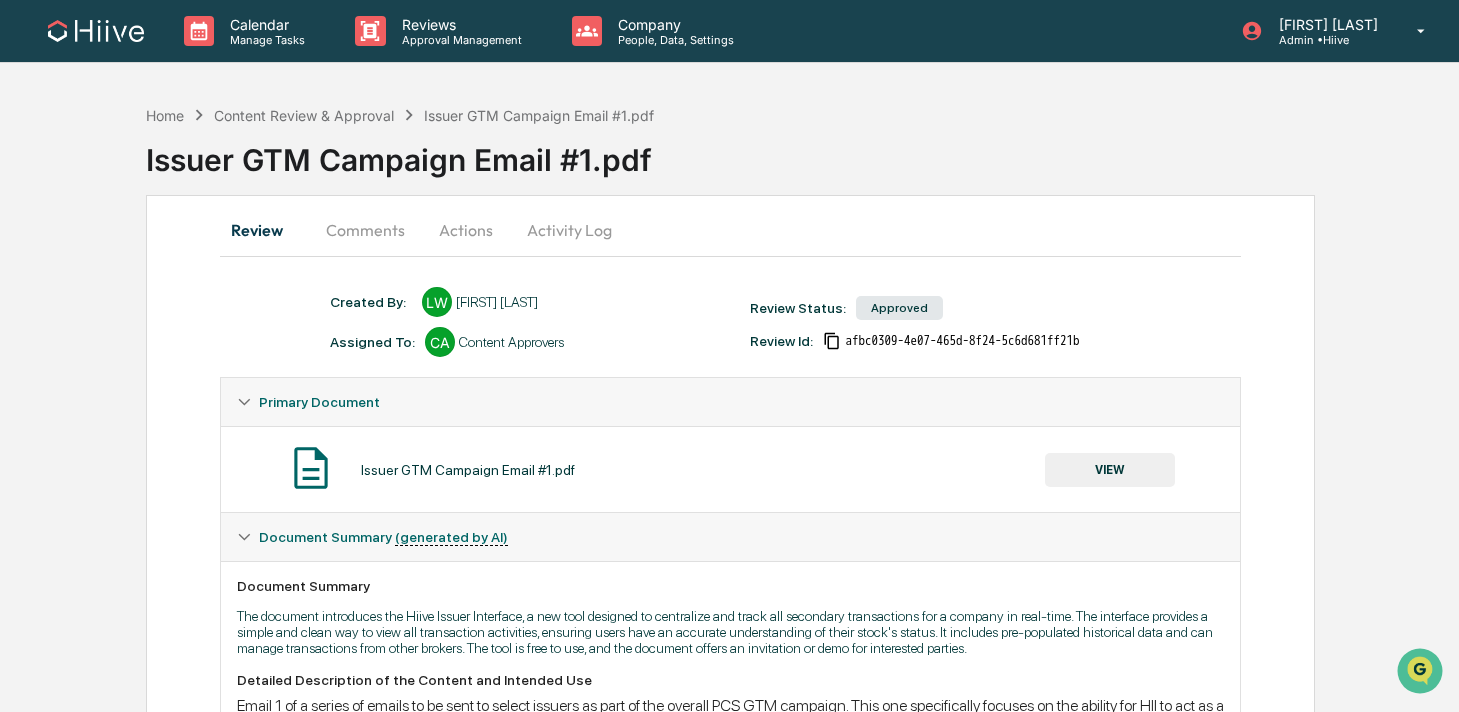 click on "VIEW" at bounding box center (1110, 470) 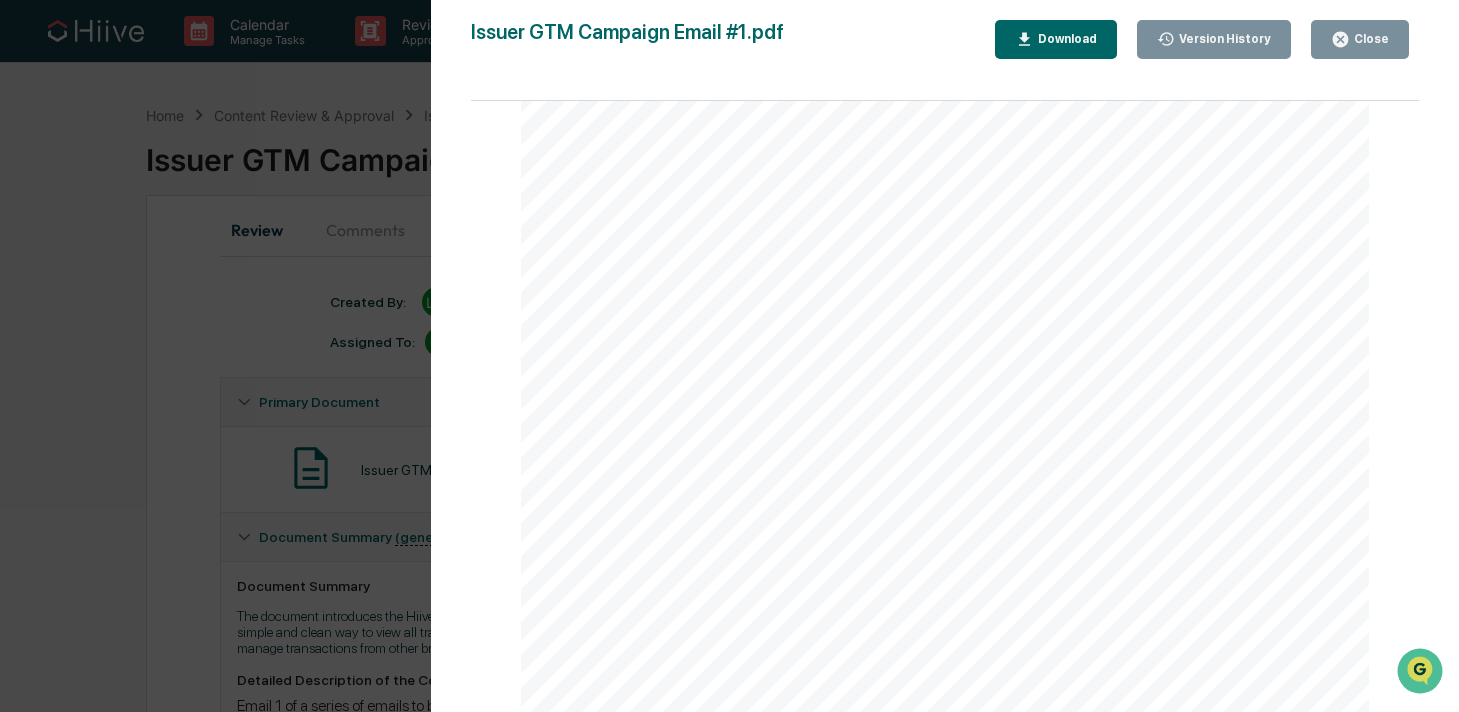 scroll, scrollTop: 0, scrollLeft: 0, axis: both 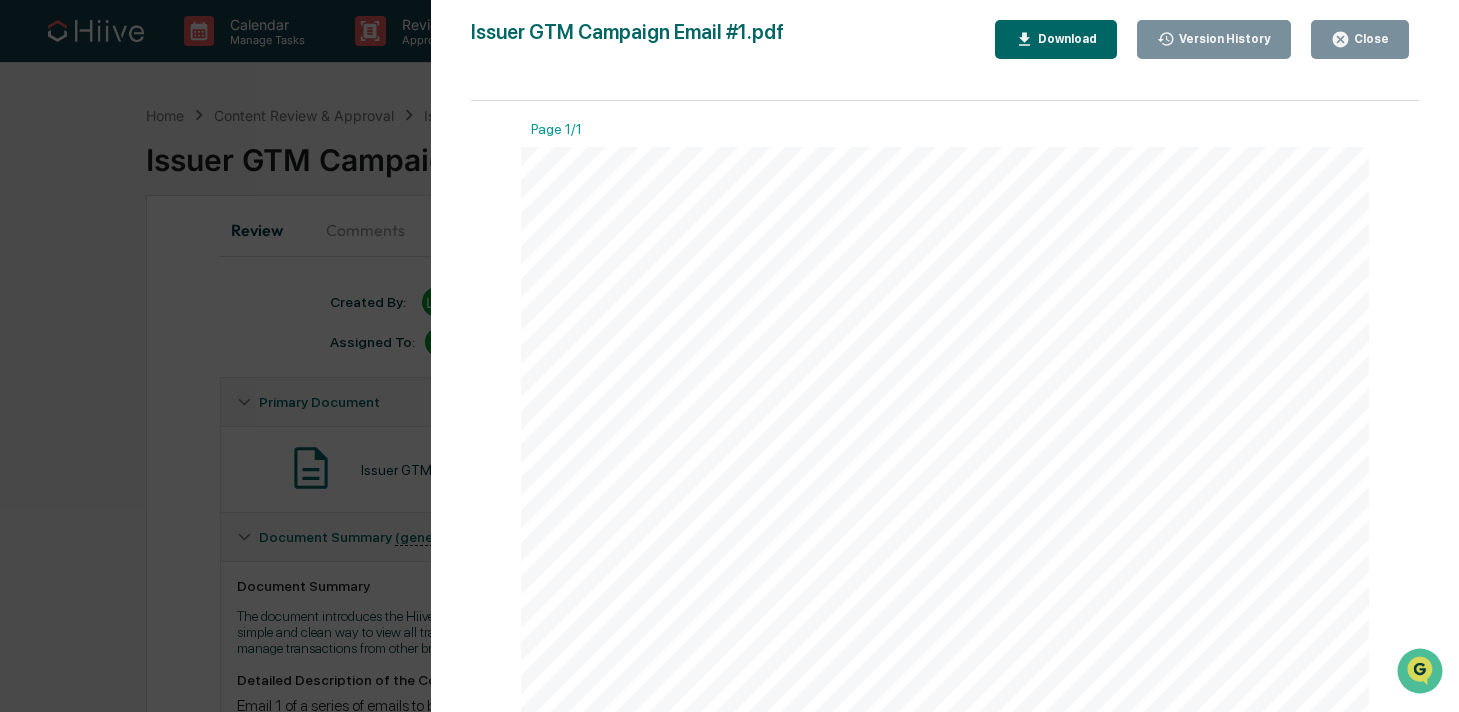click on "Version History 07/24/2025, 11:35 PM [FIRST] [LAST] Issuer GTM Campaign Email #1.pdf   Close   Version History   Download Page 1/1 Subject:   One central place to track all secondary transfers Hi [NAME], You’ve probably already gotten an invitation to our new Hiive Issuer Interface, but I wanted to tell you what a game-changer this is. The interface features a real-time, centralized tracker of all of your company’s secondary transactions. It’s a clean, simple interface to see all activity at a glance, so you always have an accurate understanding of what’s happening with your stock. The tracker is already pre-populated with all your historical transactions on Hiive and we can even execute and track all secondary transactions in [ISSUER] stock coming from other brokers. Let us know if you’d like an invitation or a demo, it only takes a couple of minutes to sign up and is completely free to use. Best, [EMAIL]" at bounding box center [729, 356] 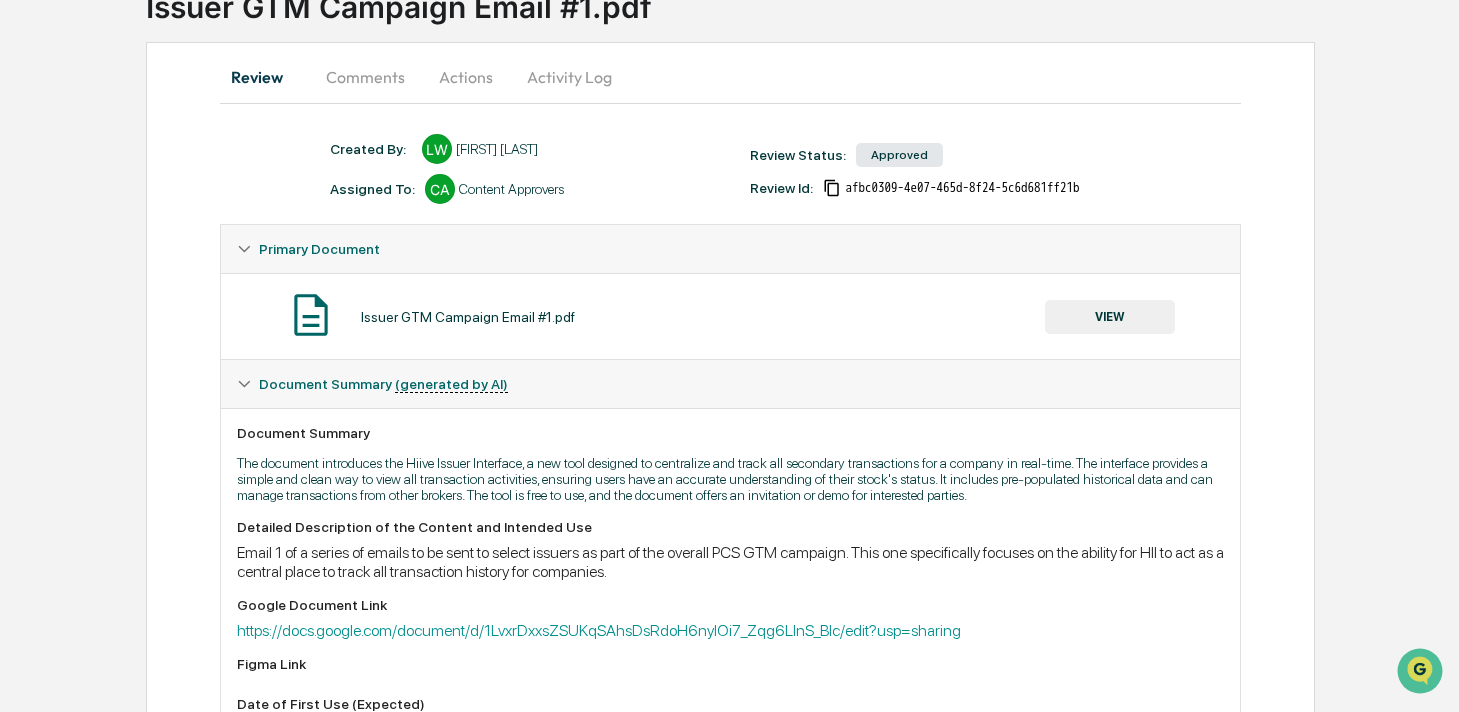 scroll, scrollTop: 155, scrollLeft: 0, axis: vertical 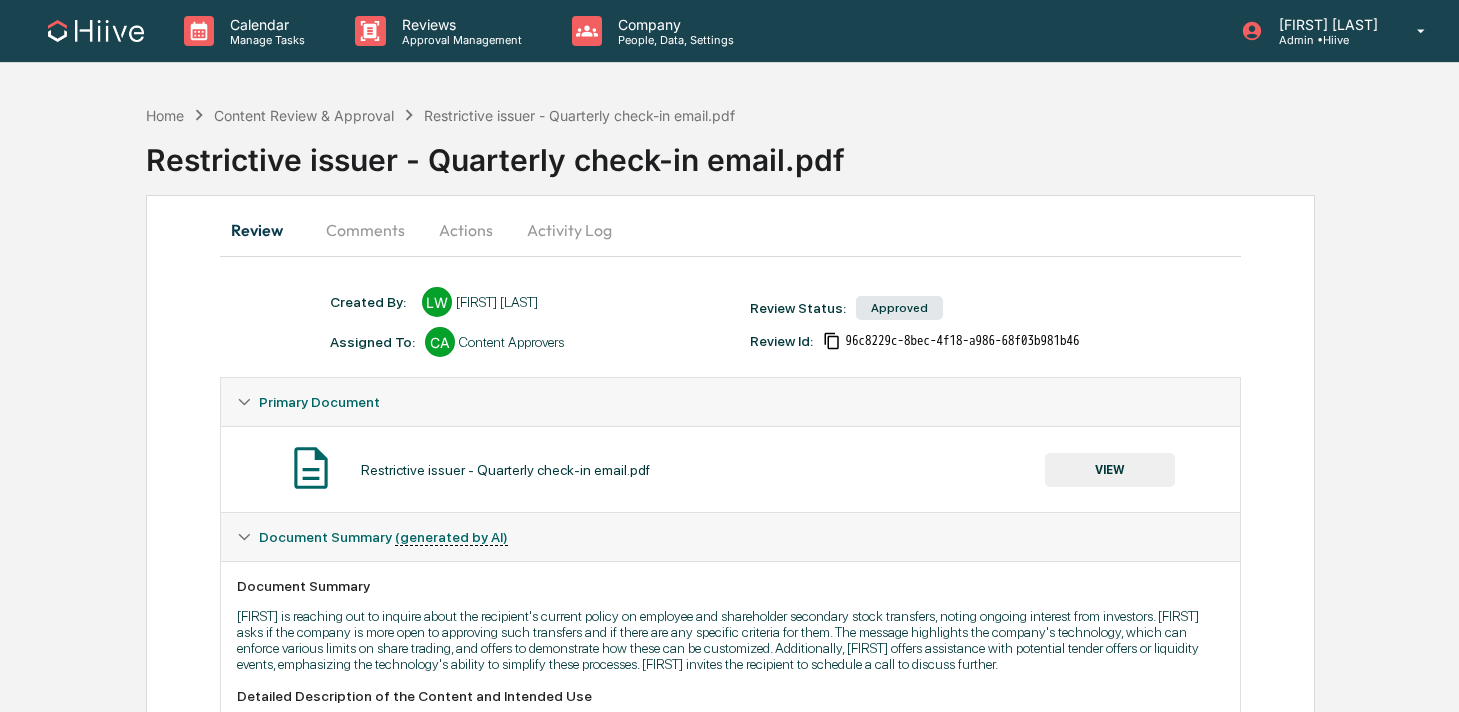 click on "Activity Log" at bounding box center (569, 230) 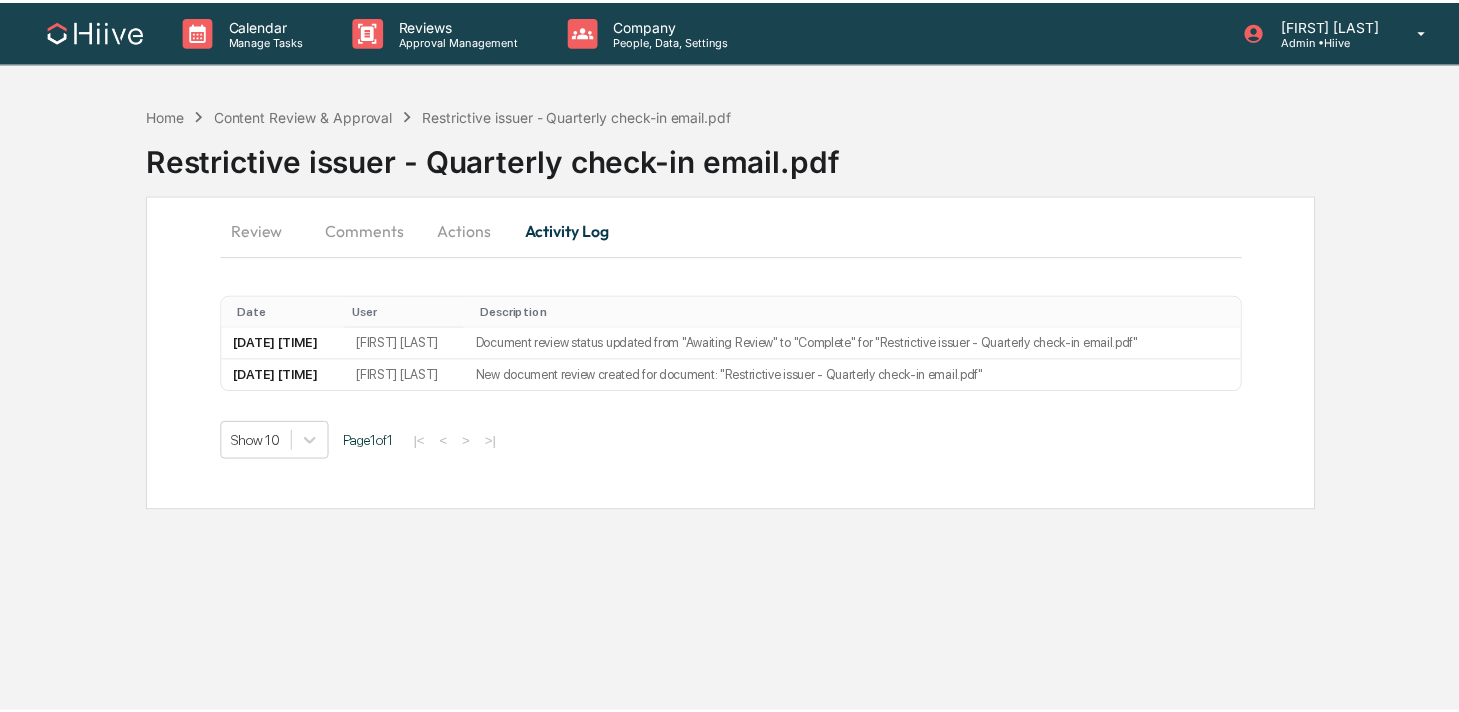scroll, scrollTop: 0, scrollLeft: 0, axis: both 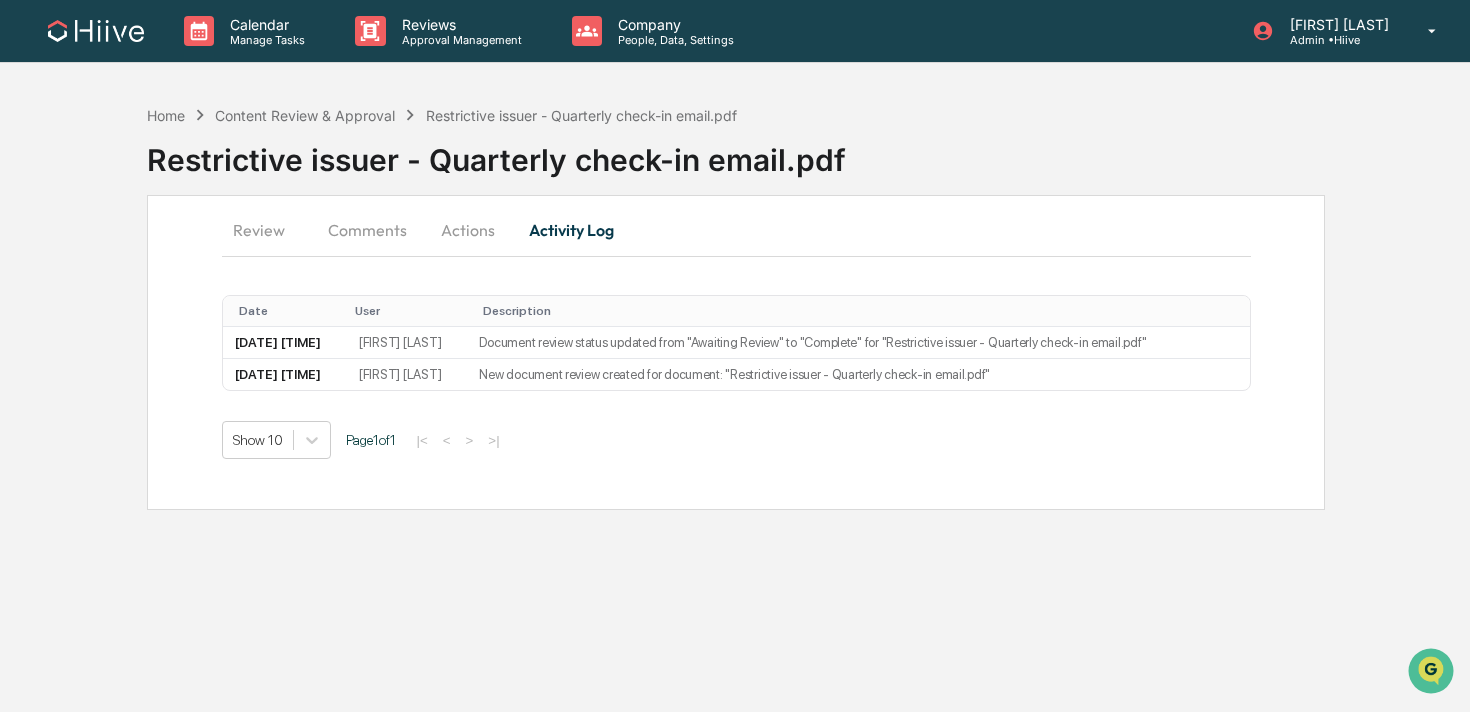 click on "Review" at bounding box center [267, 230] 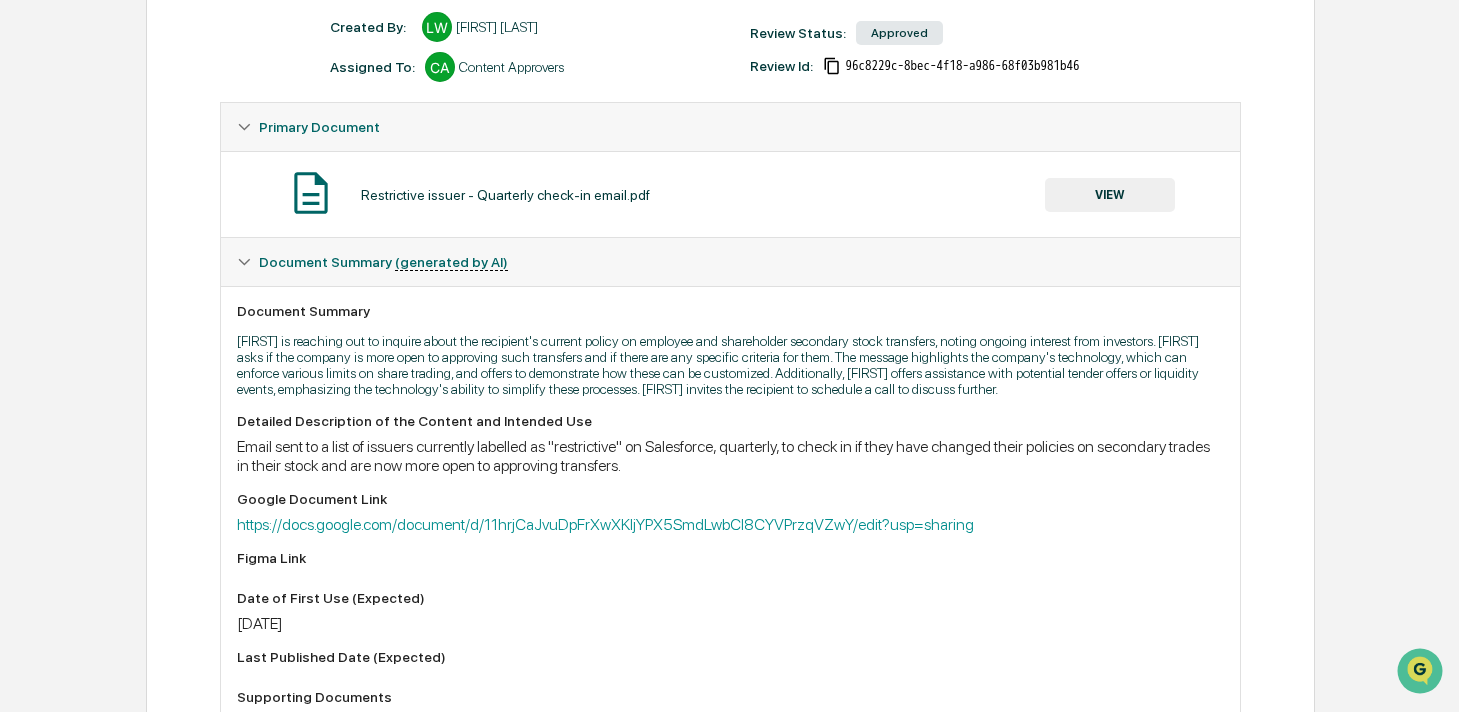 scroll, scrollTop: 299, scrollLeft: 0, axis: vertical 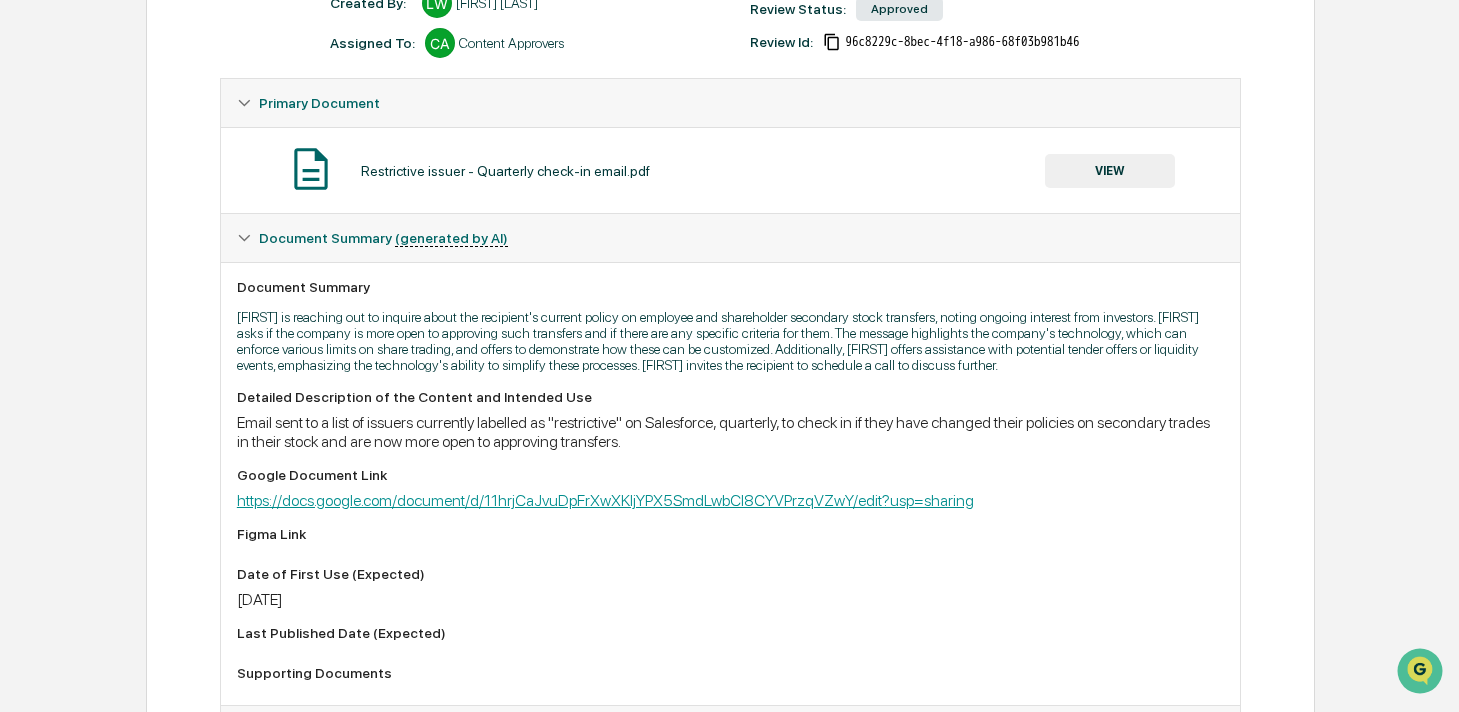 click on "https://docs.google.com/document/d/11hrjCaJvuDpFrXwXKIjYPX5SmdLwbCl8CYVPrzqVZwY/edit?usp=sharing" at bounding box center [605, 500] 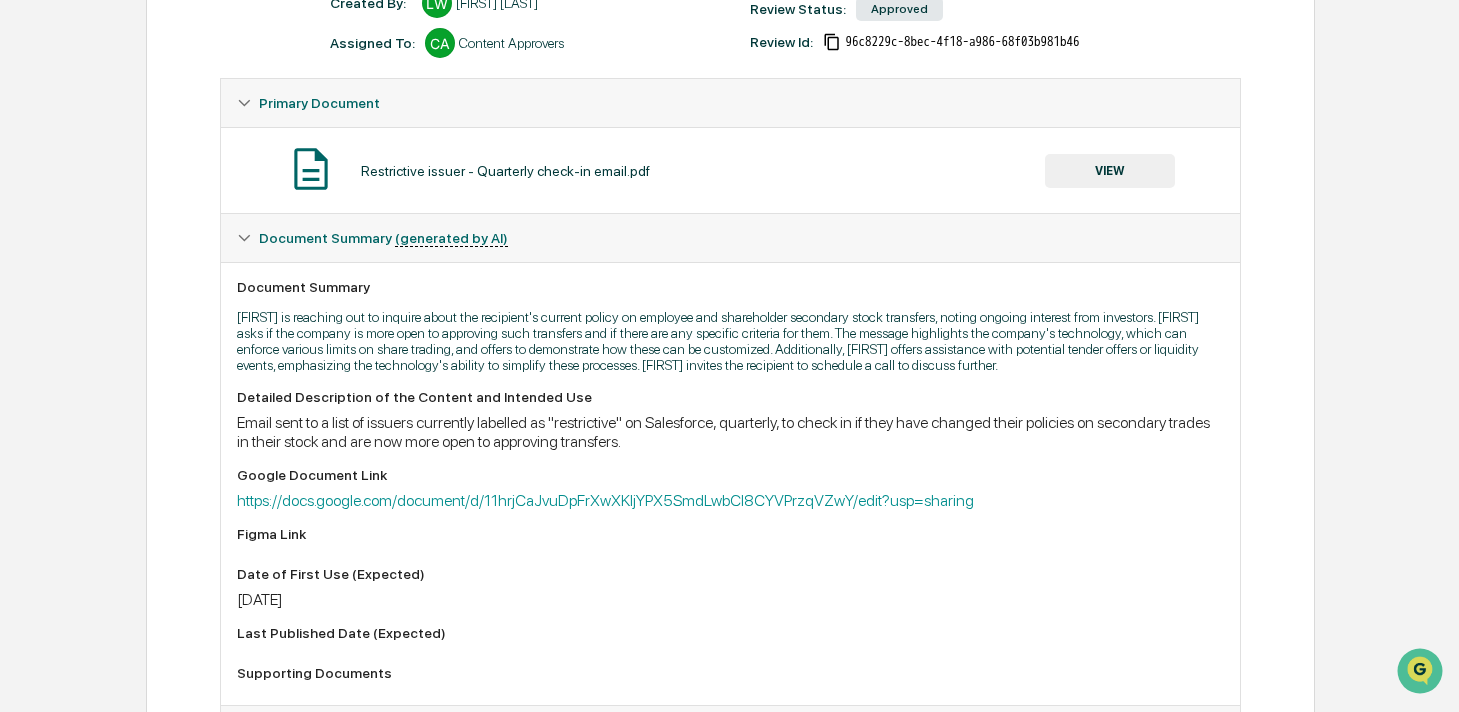 click on "VIEW" at bounding box center (1110, 171) 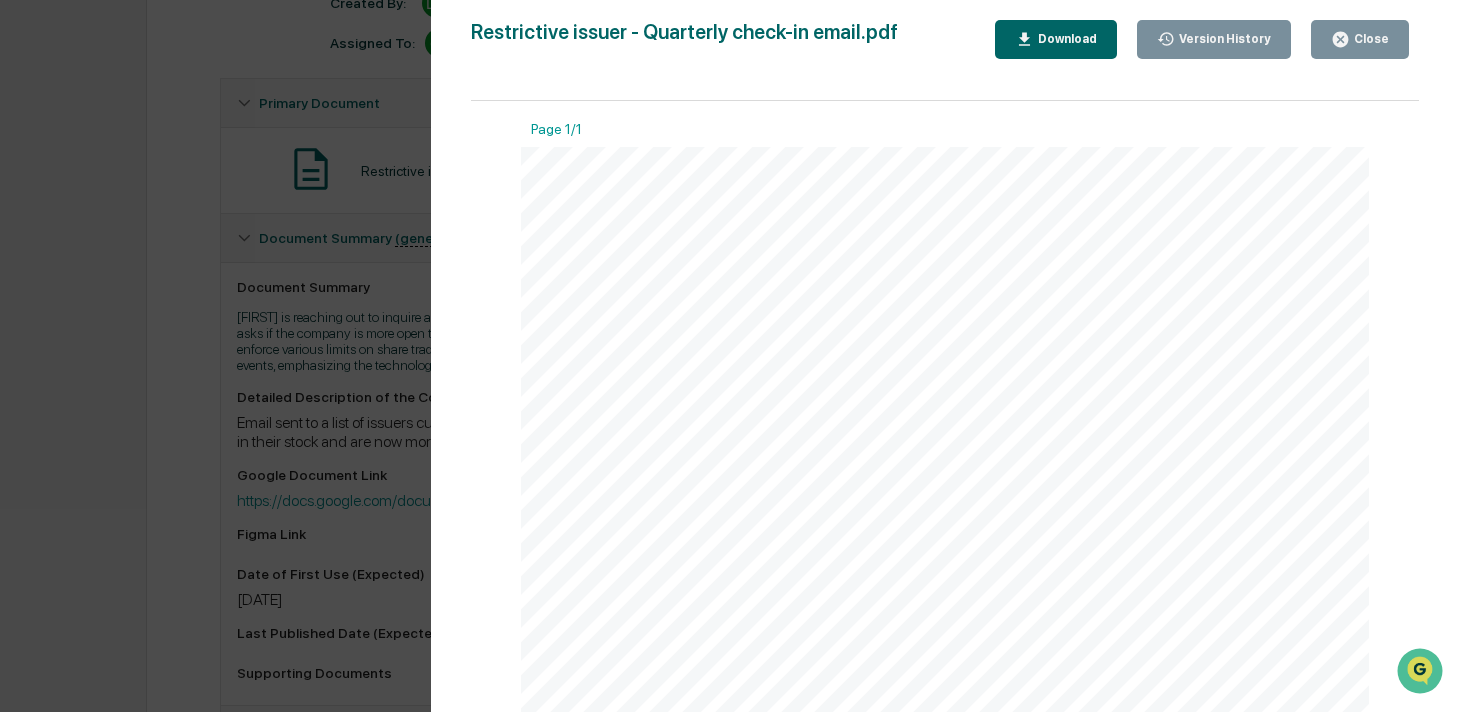scroll, scrollTop: 532, scrollLeft: 0, axis: vertical 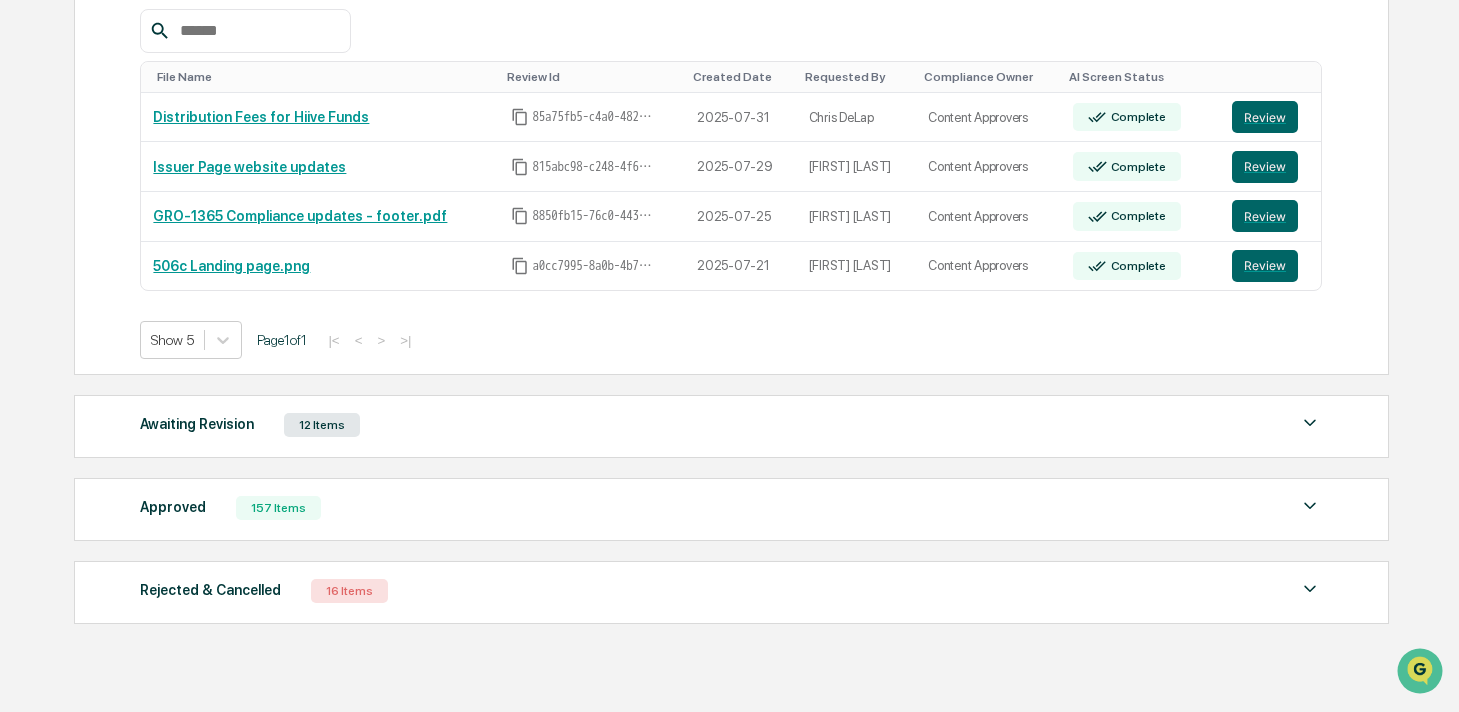 click on "Awaiting Revision 12 Items" at bounding box center [731, 425] 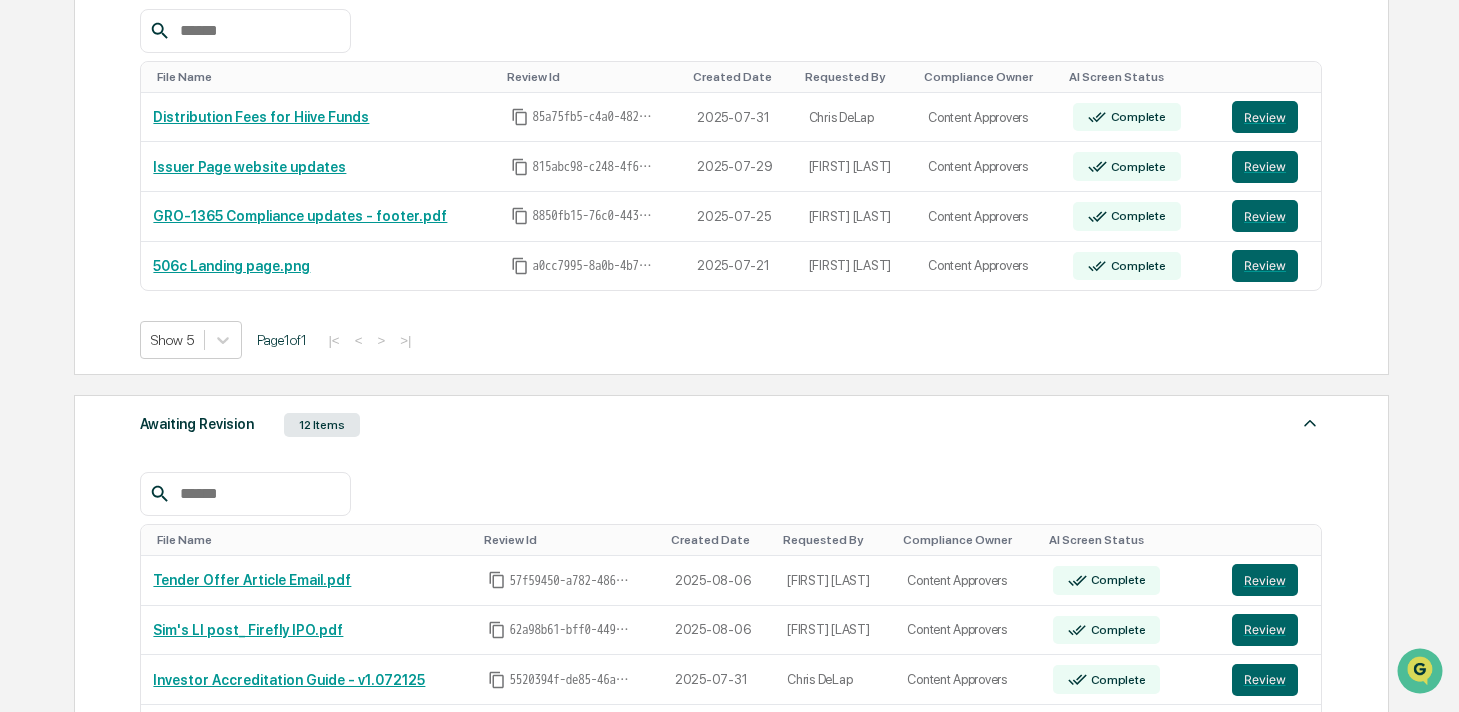 scroll, scrollTop: 468, scrollLeft: 0, axis: vertical 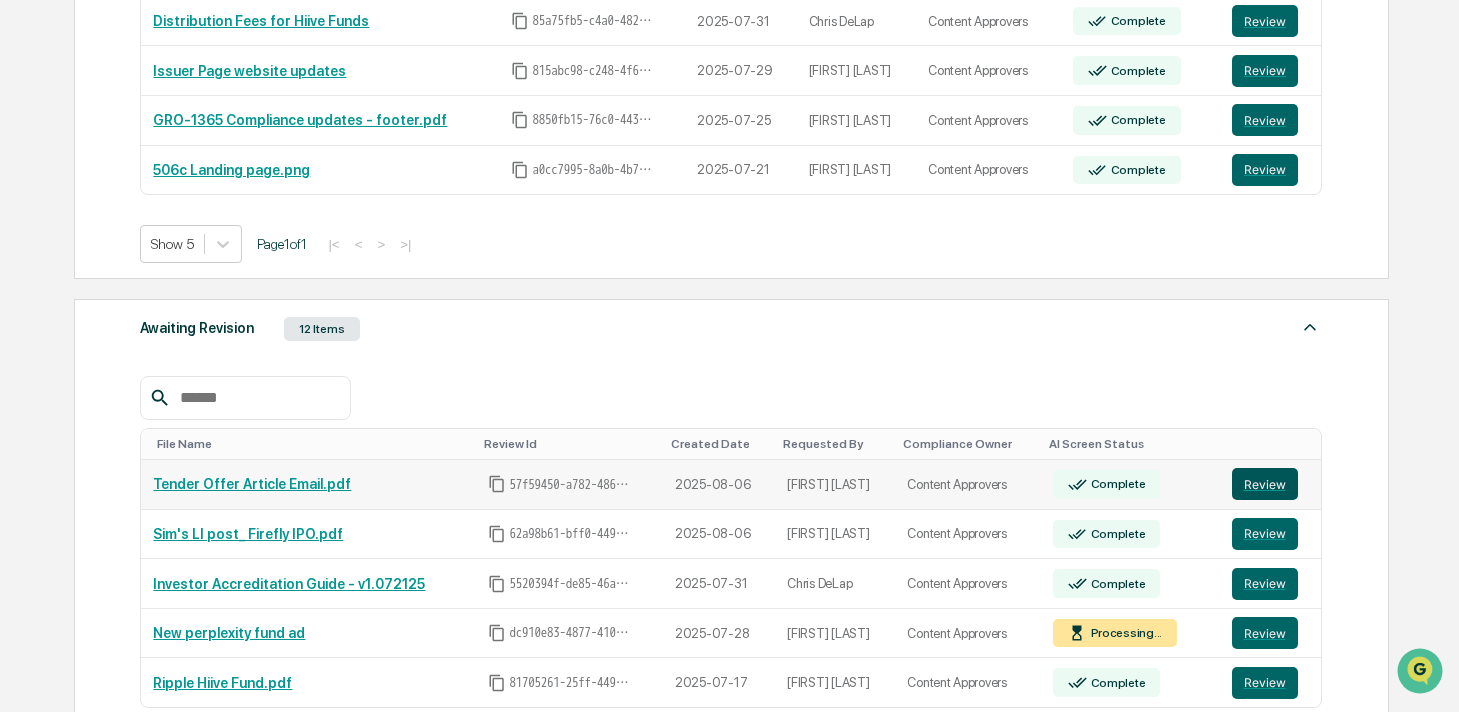 click on "Review" at bounding box center (1265, 484) 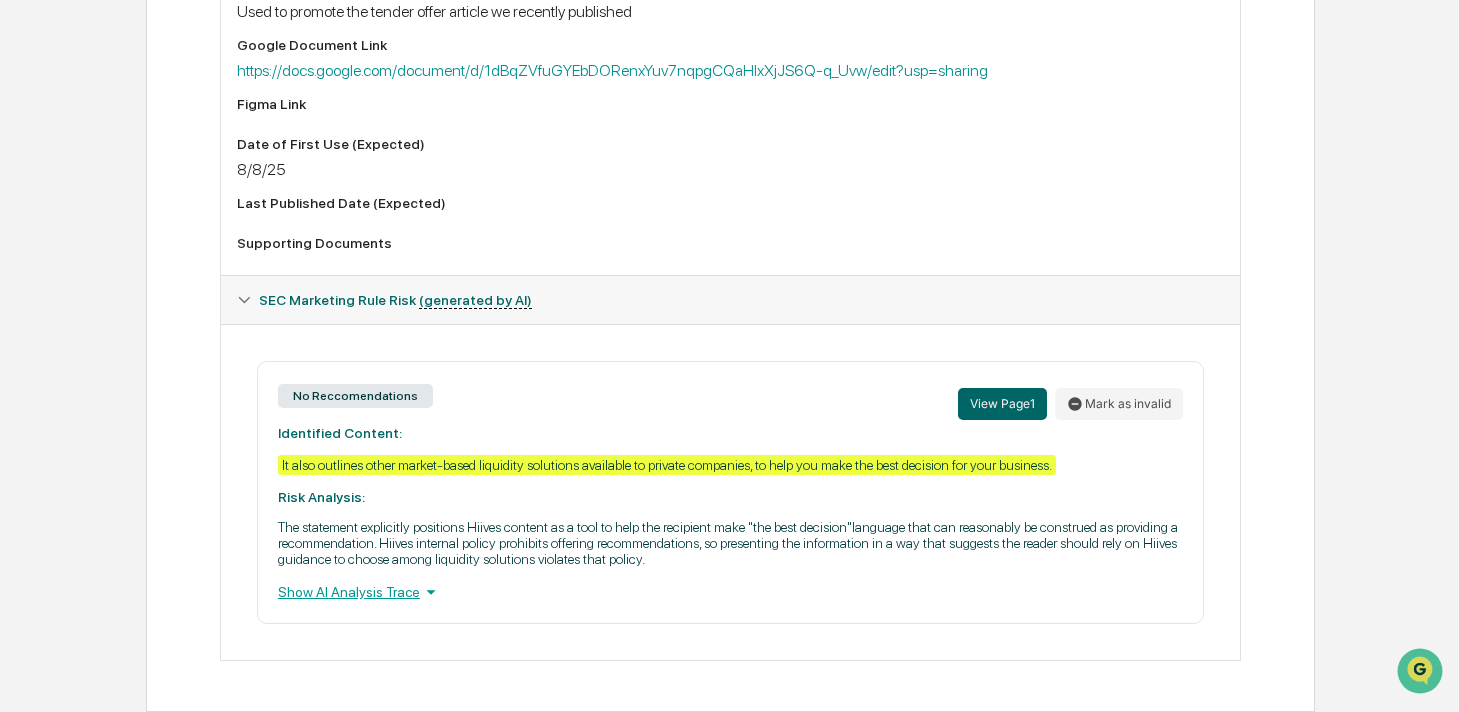 scroll, scrollTop: 0, scrollLeft: 0, axis: both 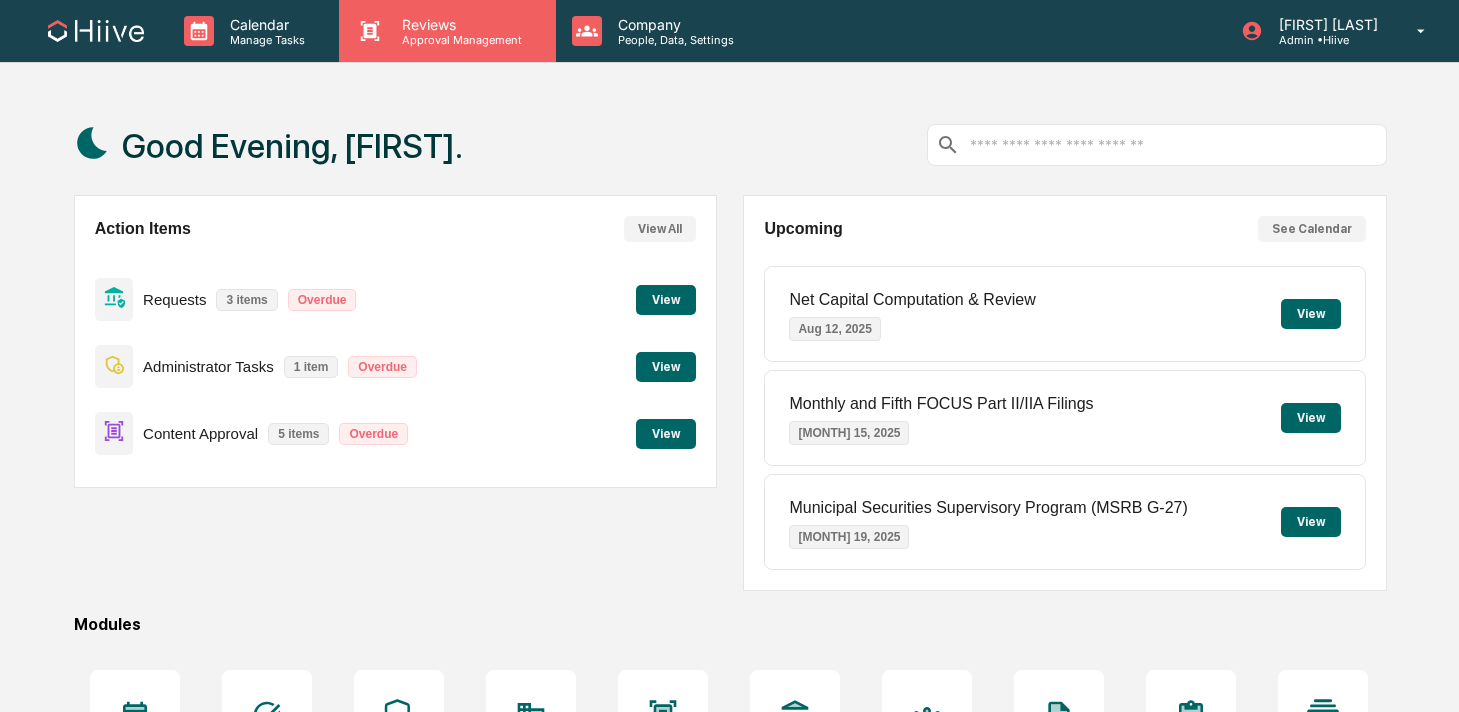 click on "Reviews" at bounding box center [459, 24] 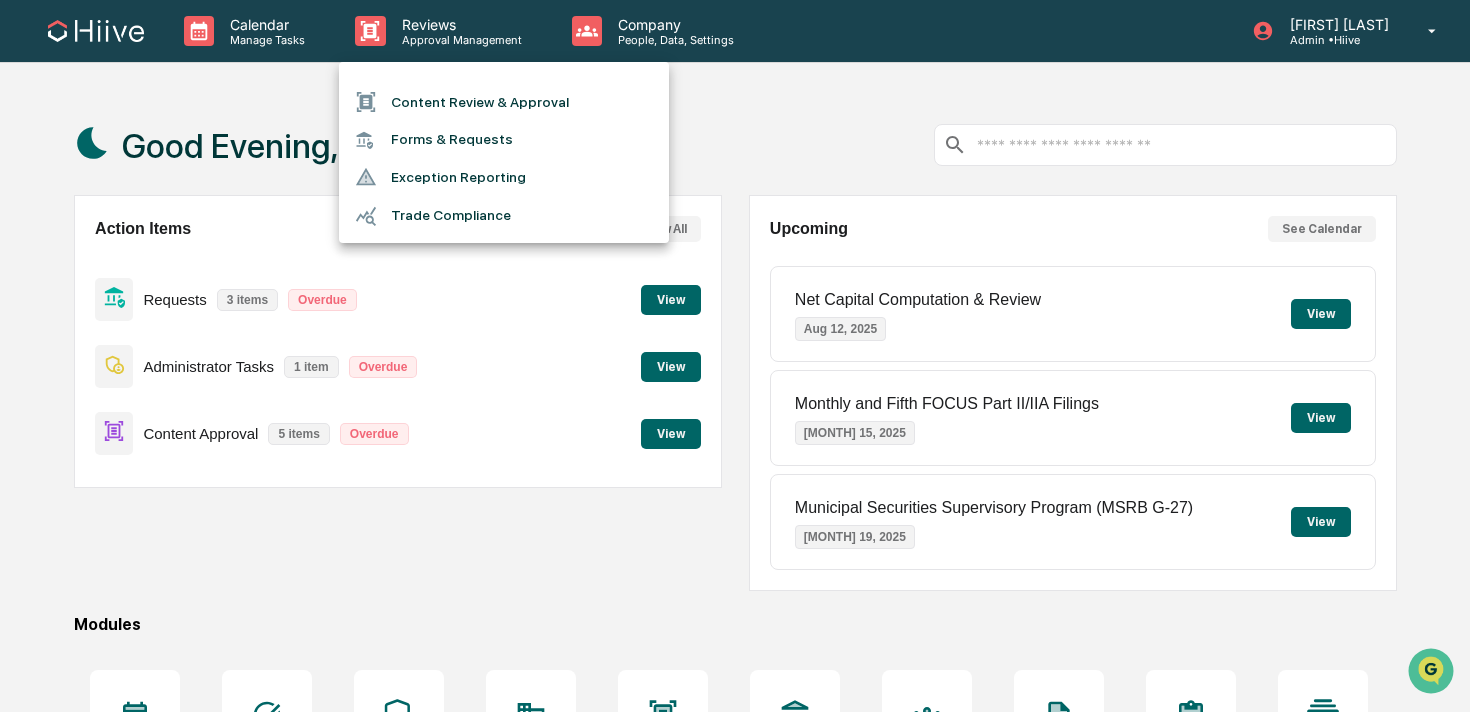 click at bounding box center [373, 102] 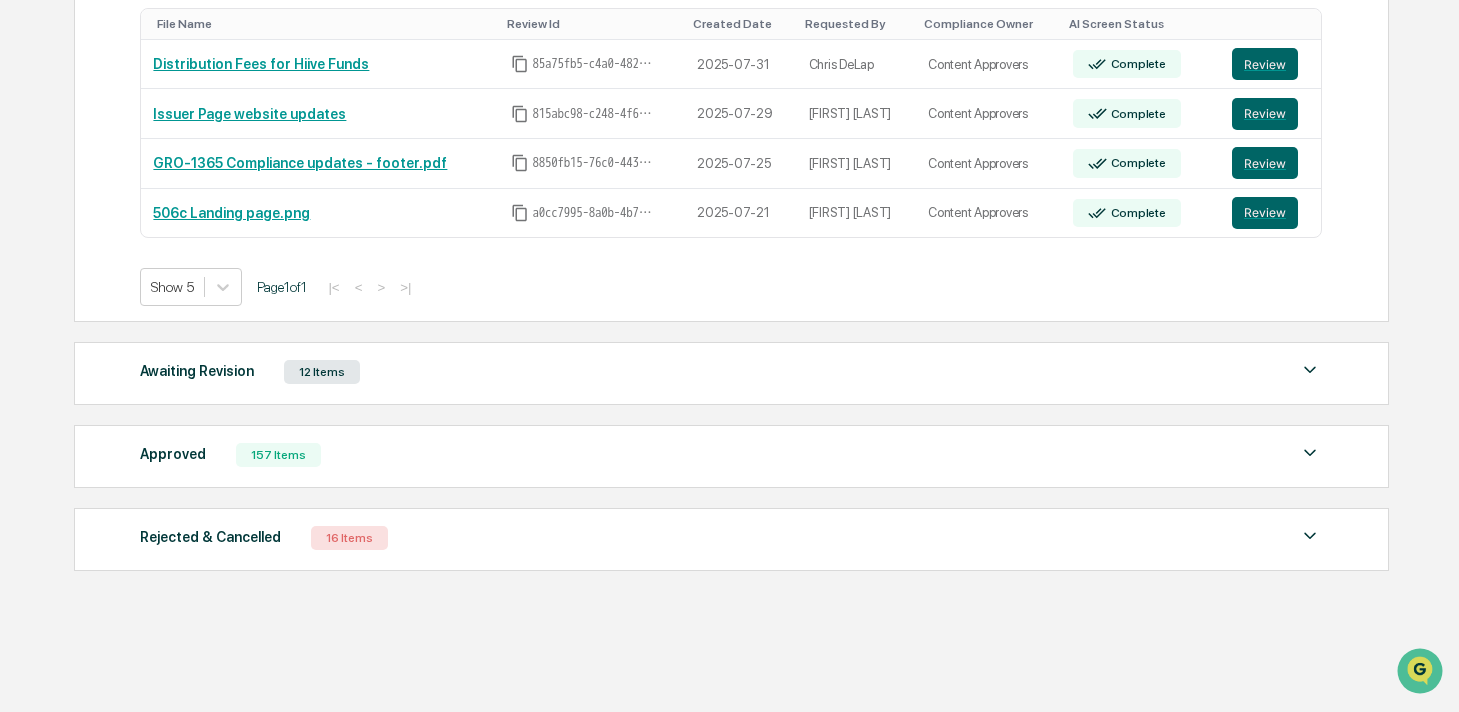 scroll, scrollTop: 426, scrollLeft: 0, axis: vertical 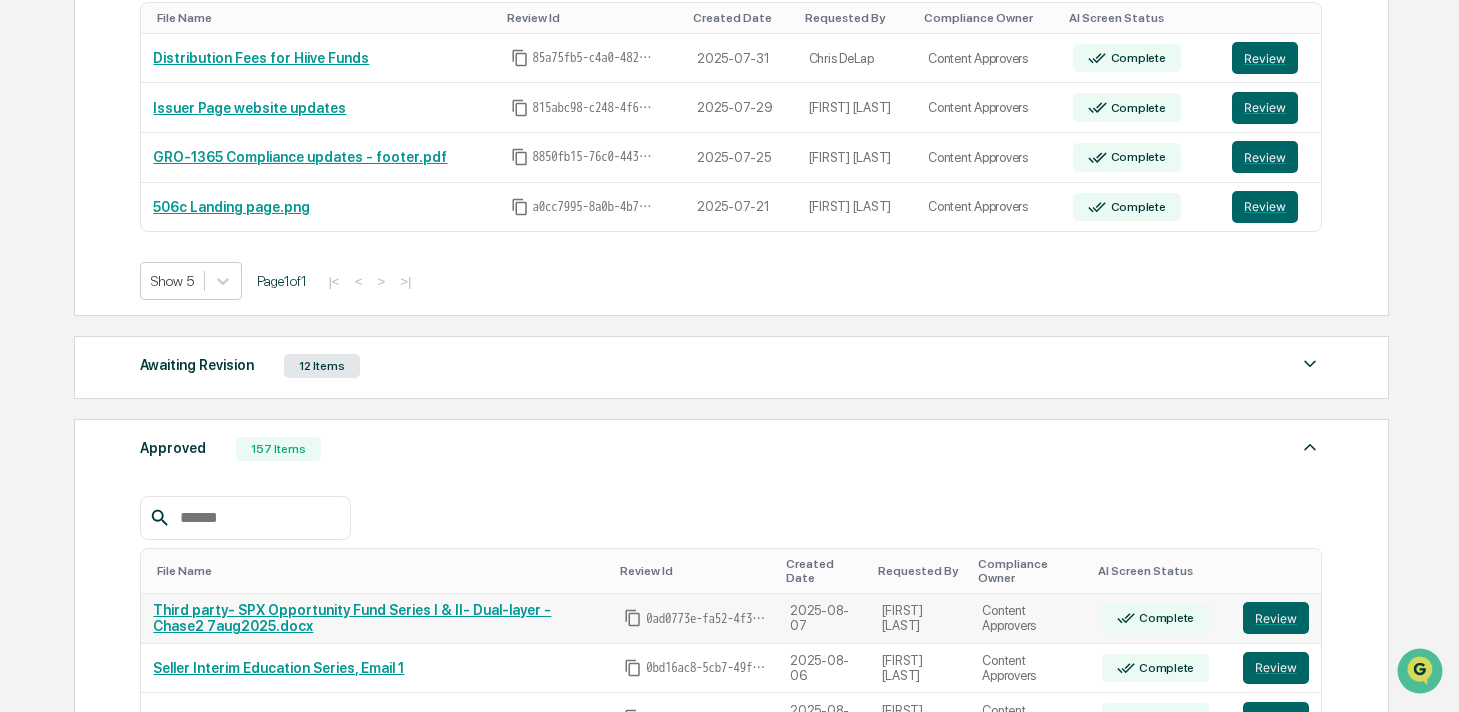 click on "Third party- SPX Opportunity Fund Series I & II- Dual-layer - Chase2 7aug2025.docx" at bounding box center [352, 618] 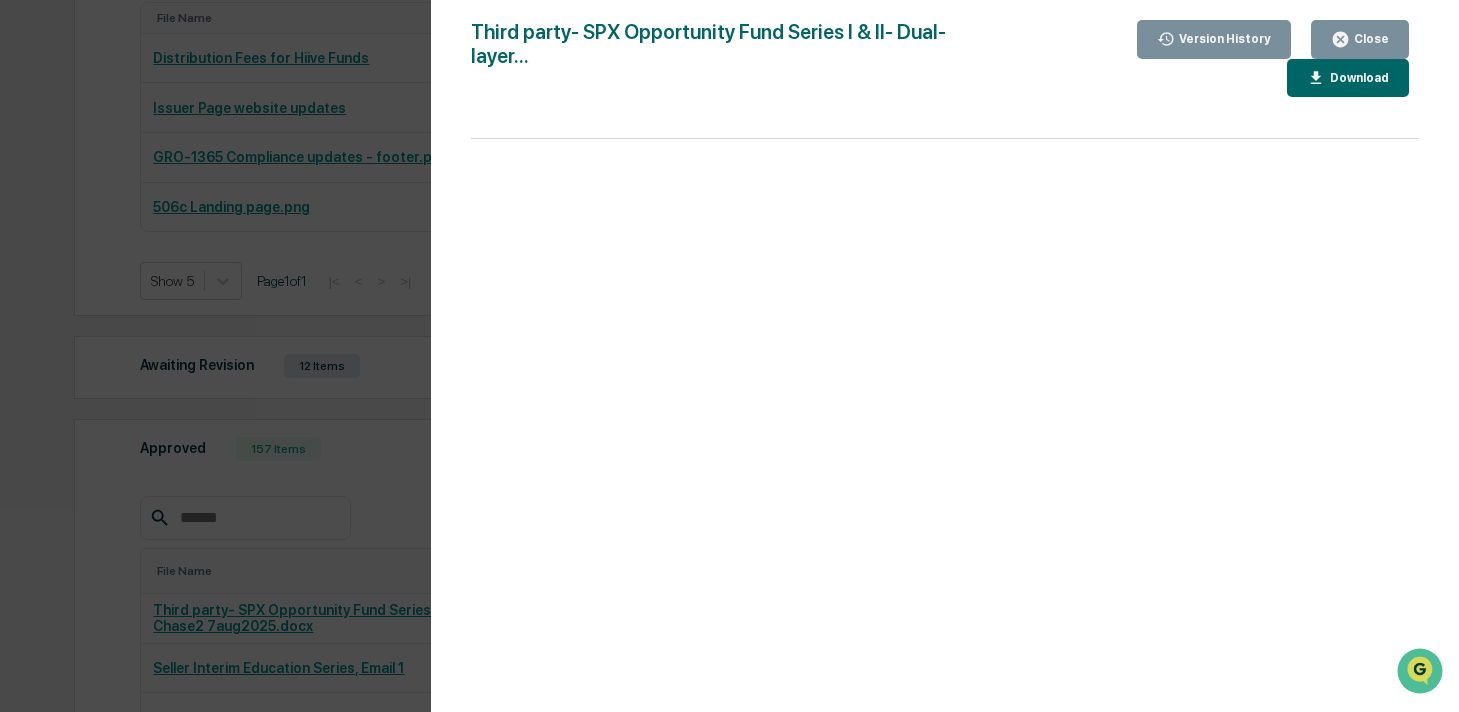 click 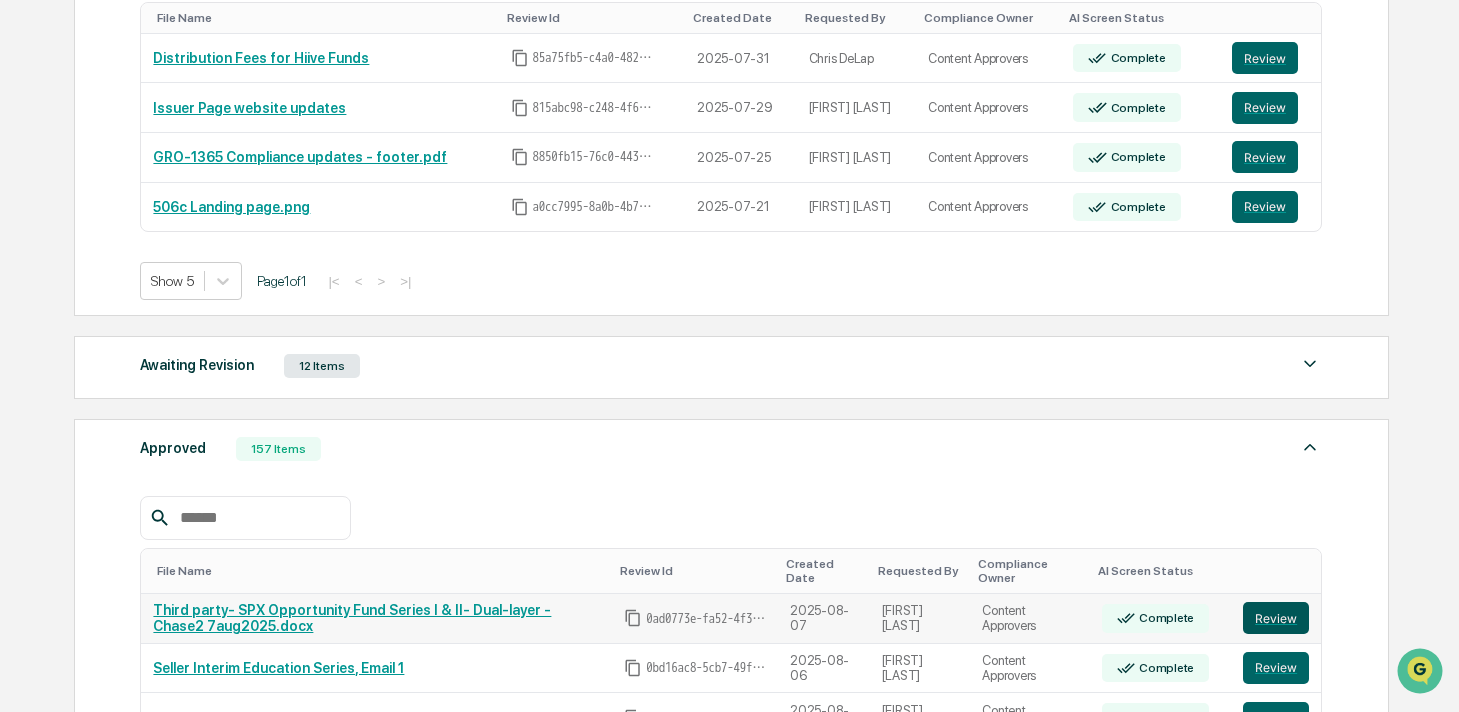 click on "Review" at bounding box center (1276, 618) 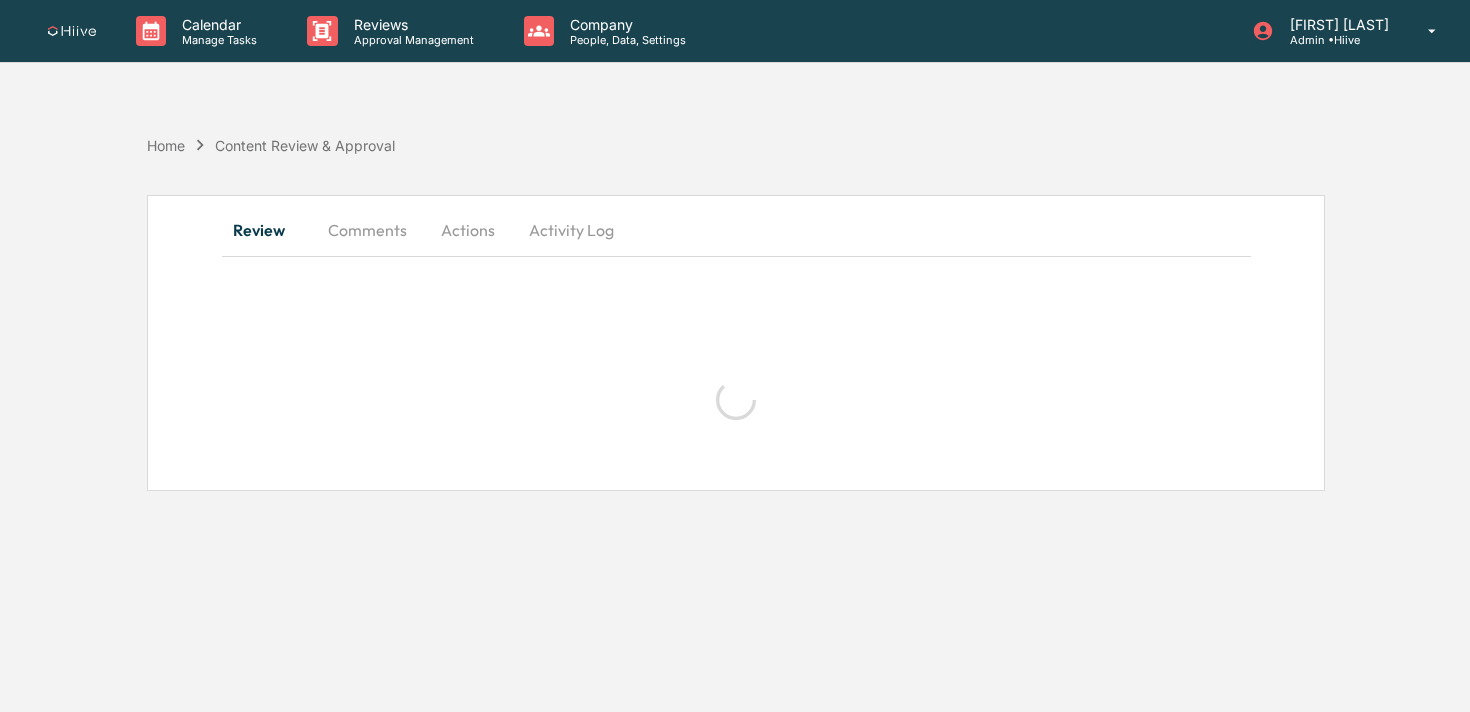 scroll, scrollTop: 0, scrollLeft: 0, axis: both 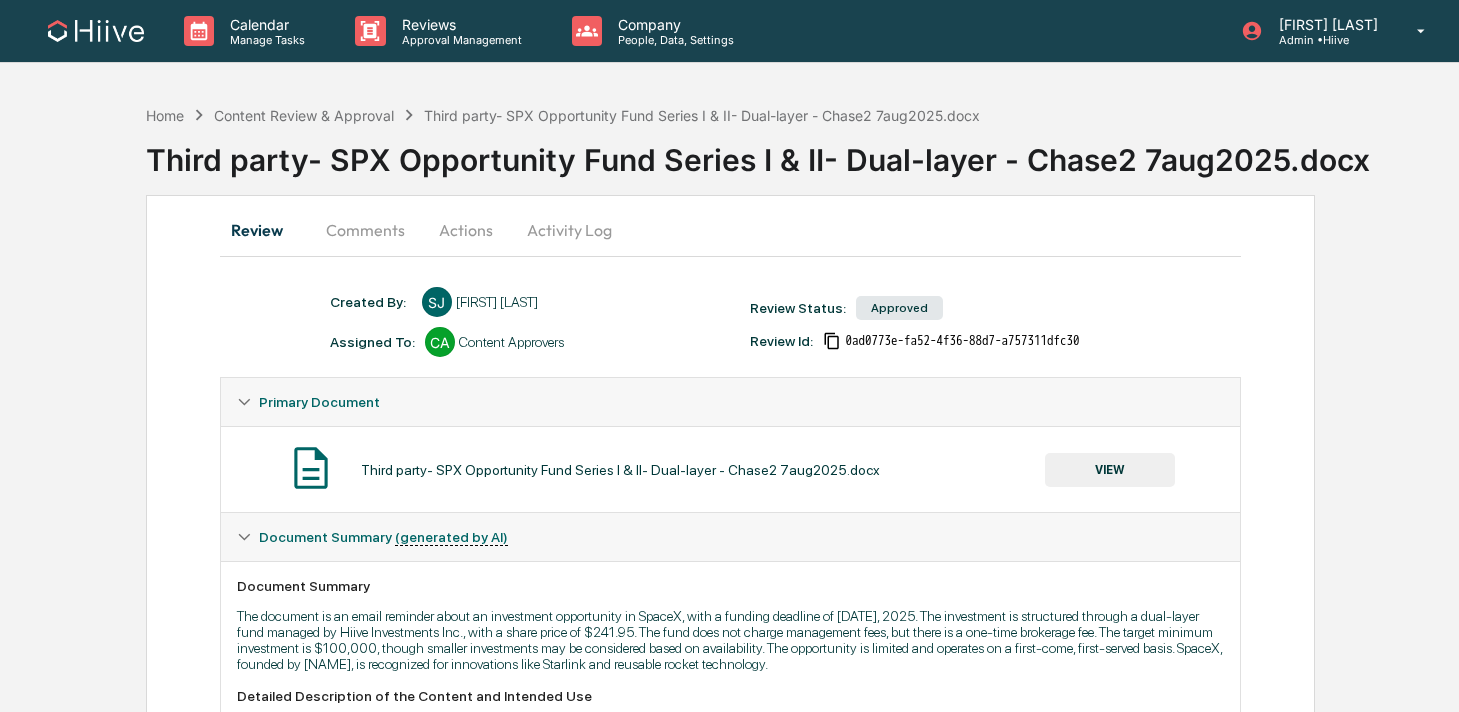 click on "Activity Log" at bounding box center (569, 230) 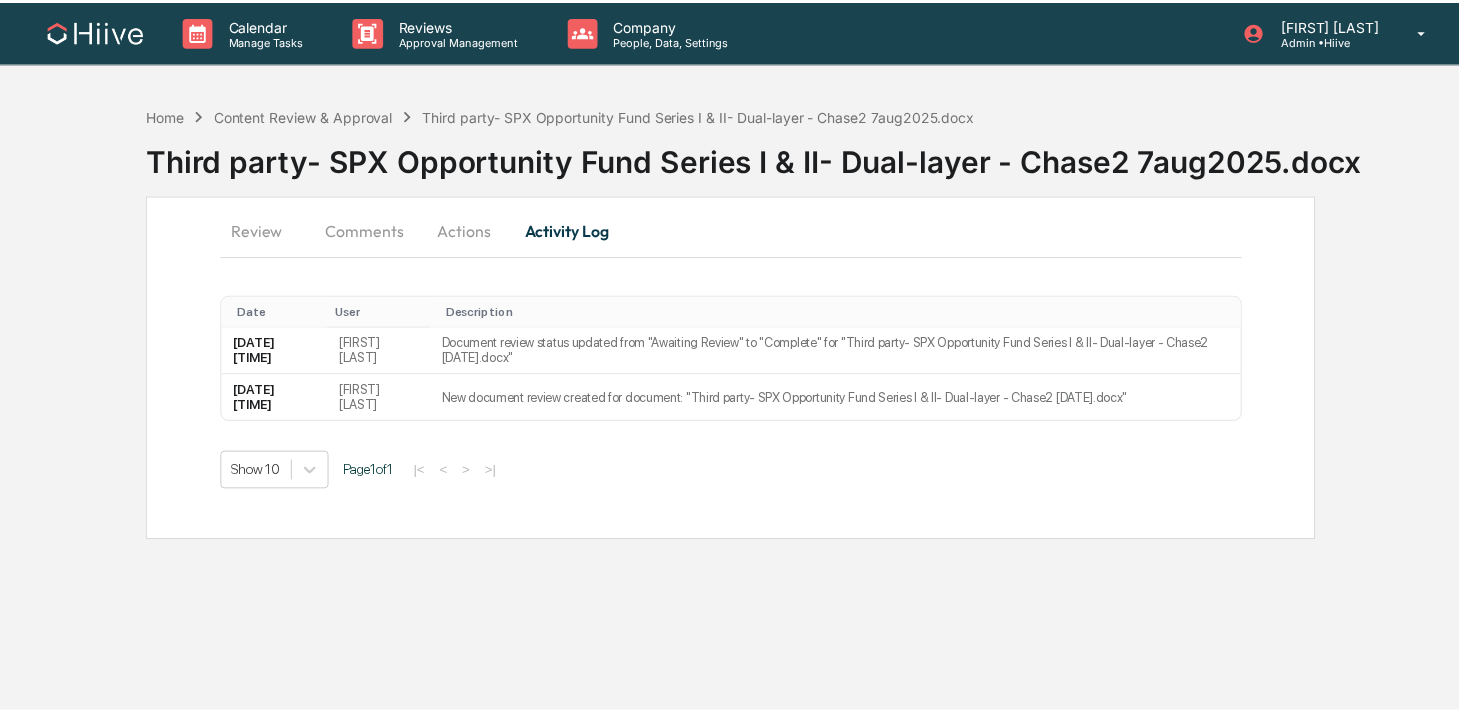scroll, scrollTop: 0, scrollLeft: 0, axis: both 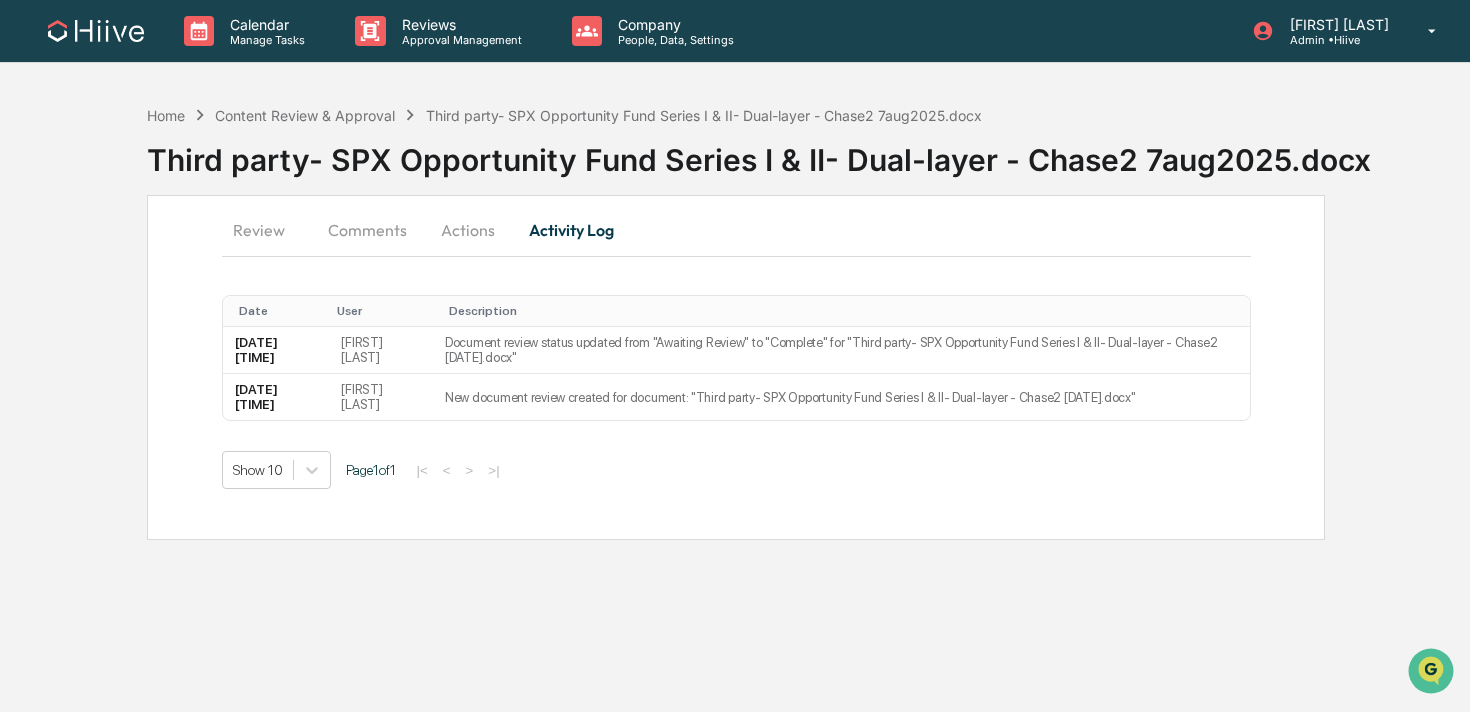 click on "Actions" at bounding box center (468, 230) 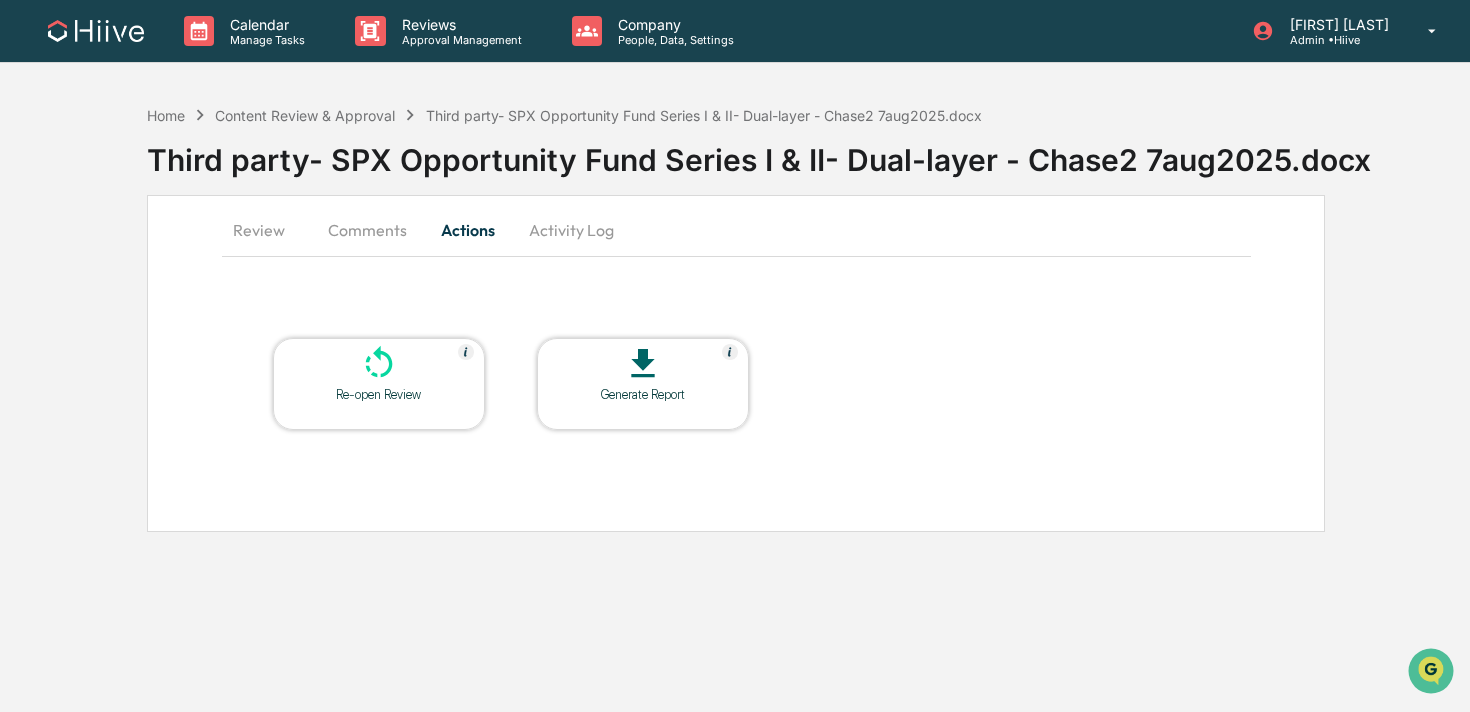click on "Comments" at bounding box center [367, 230] 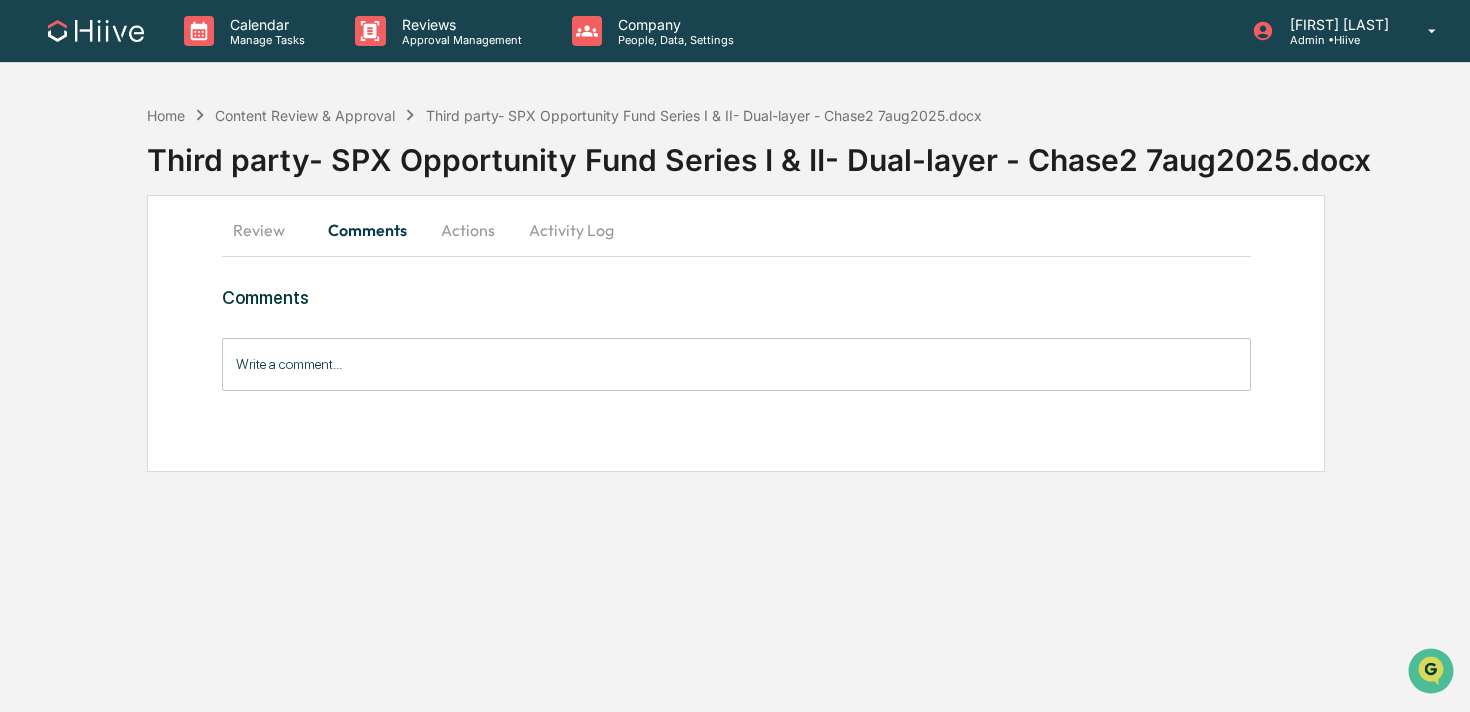 click on "Review" at bounding box center (267, 230) 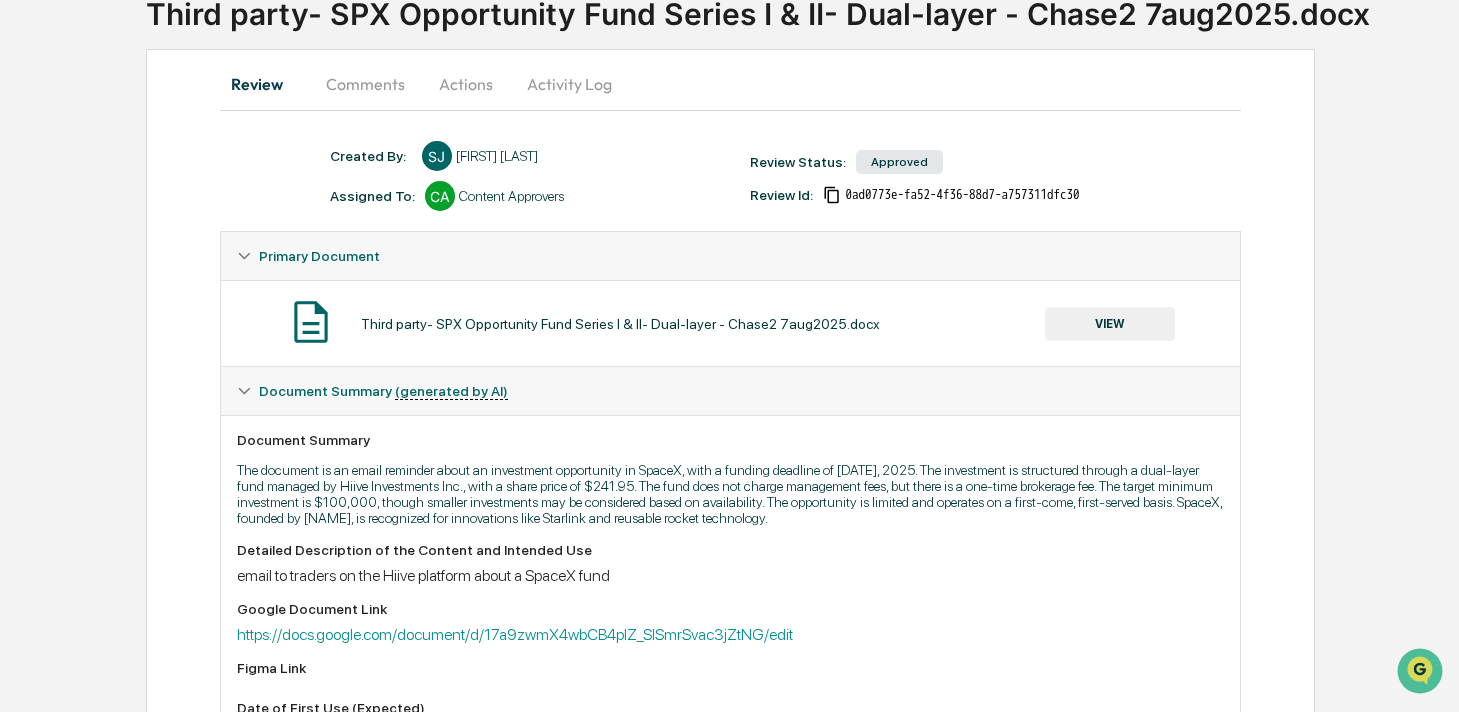 scroll, scrollTop: 154, scrollLeft: 0, axis: vertical 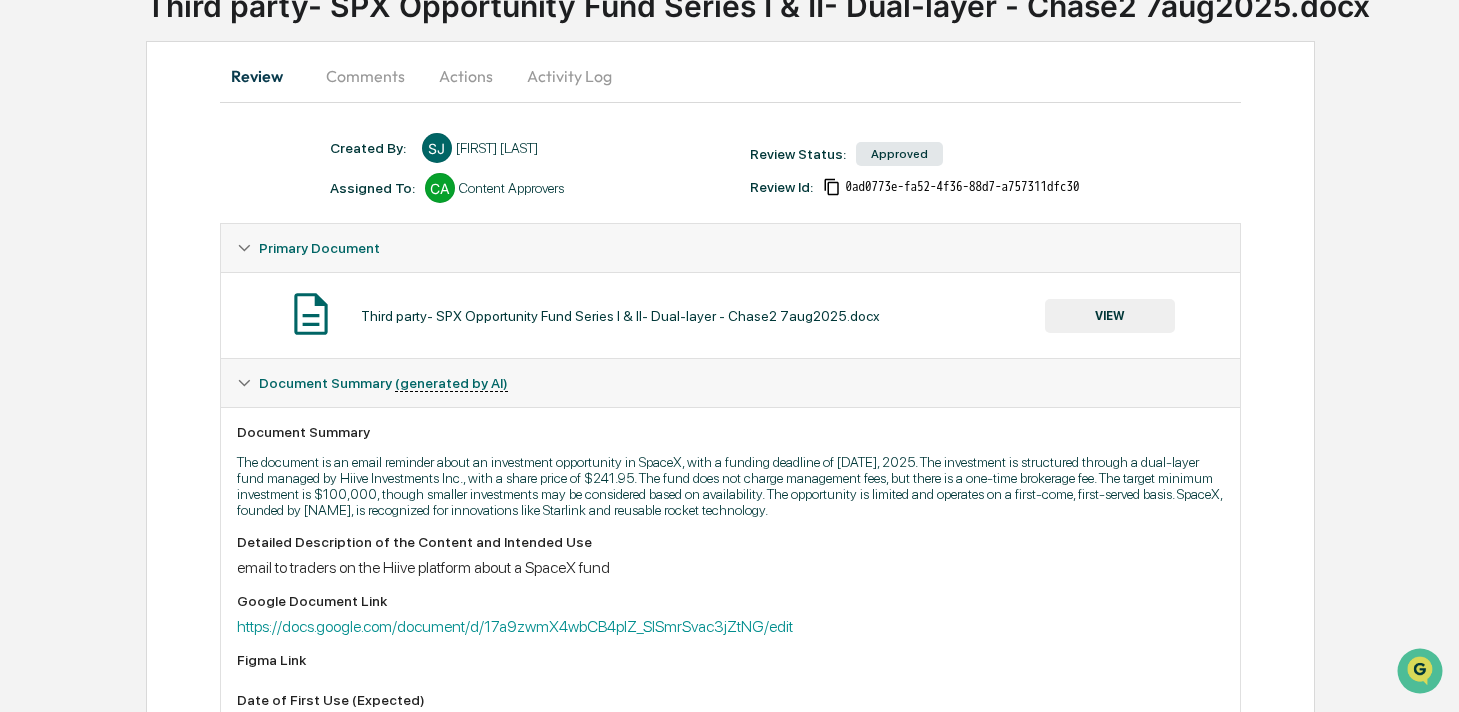 click on "VIEW" at bounding box center (1110, 316) 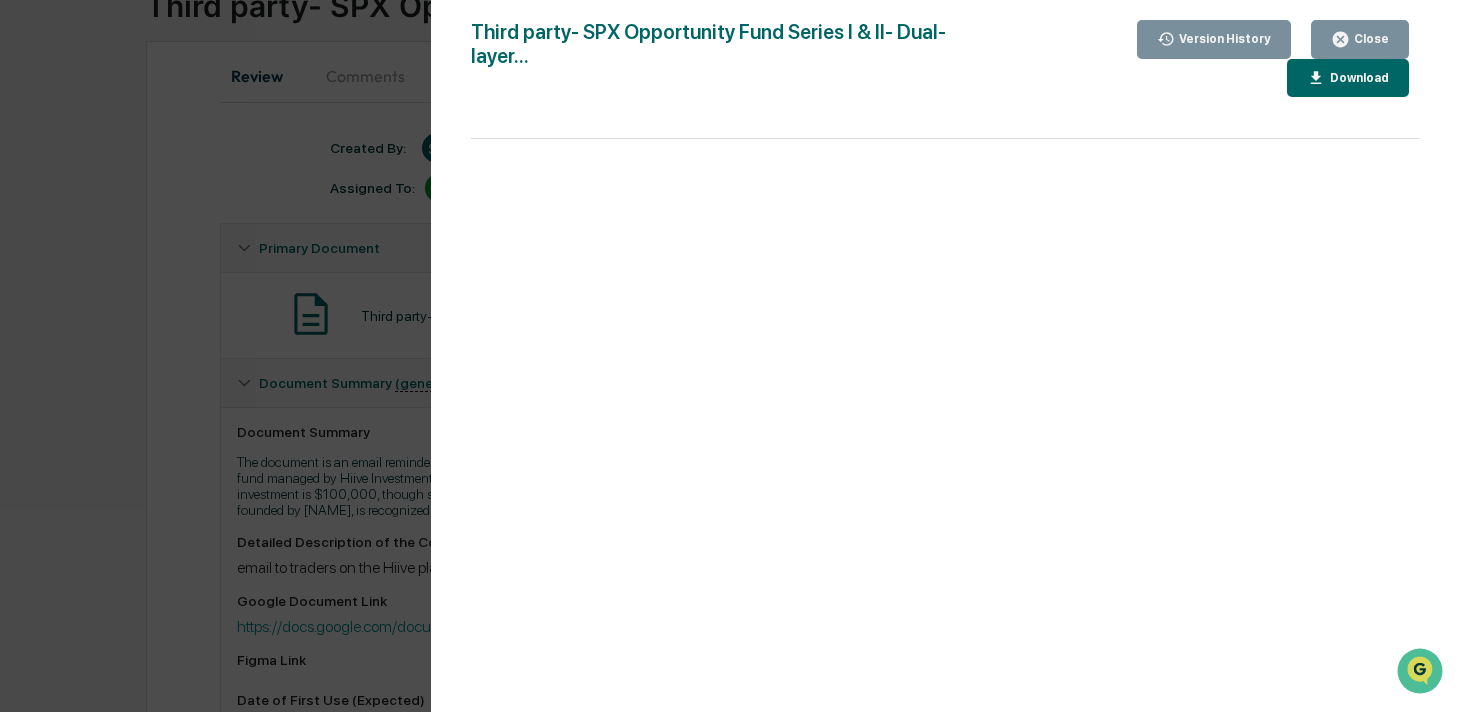 click 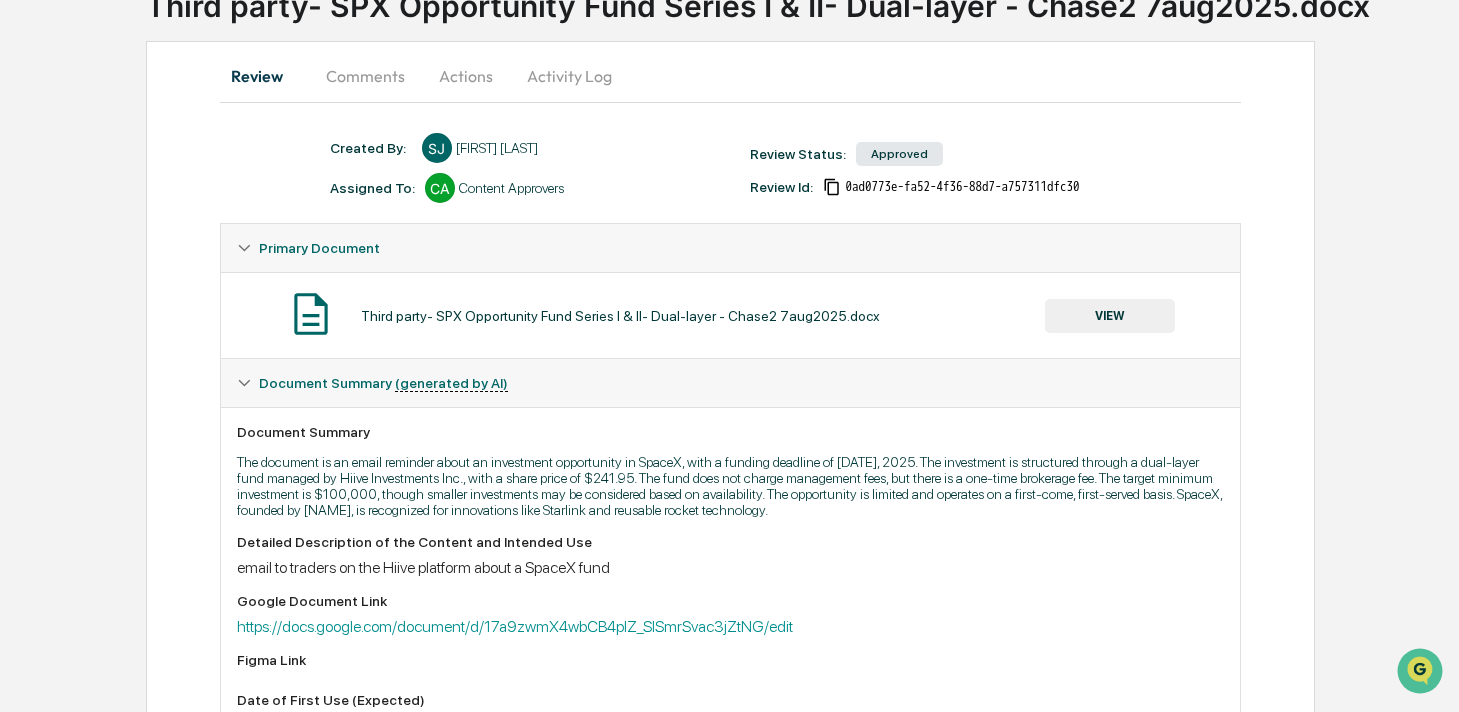 click on "Review Comments Actions Activity Log" at bounding box center (730, 77) 